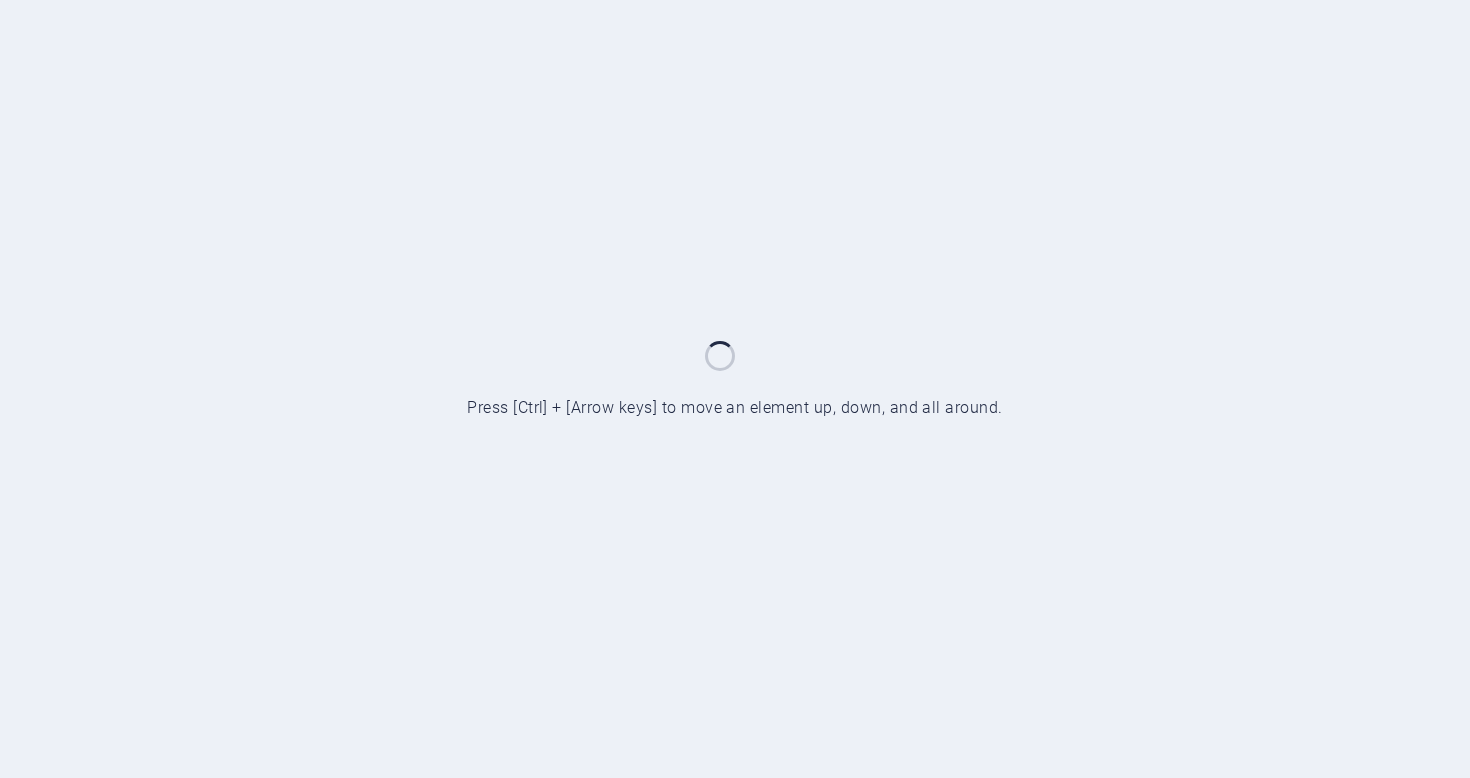 scroll, scrollTop: 0, scrollLeft: 0, axis: both 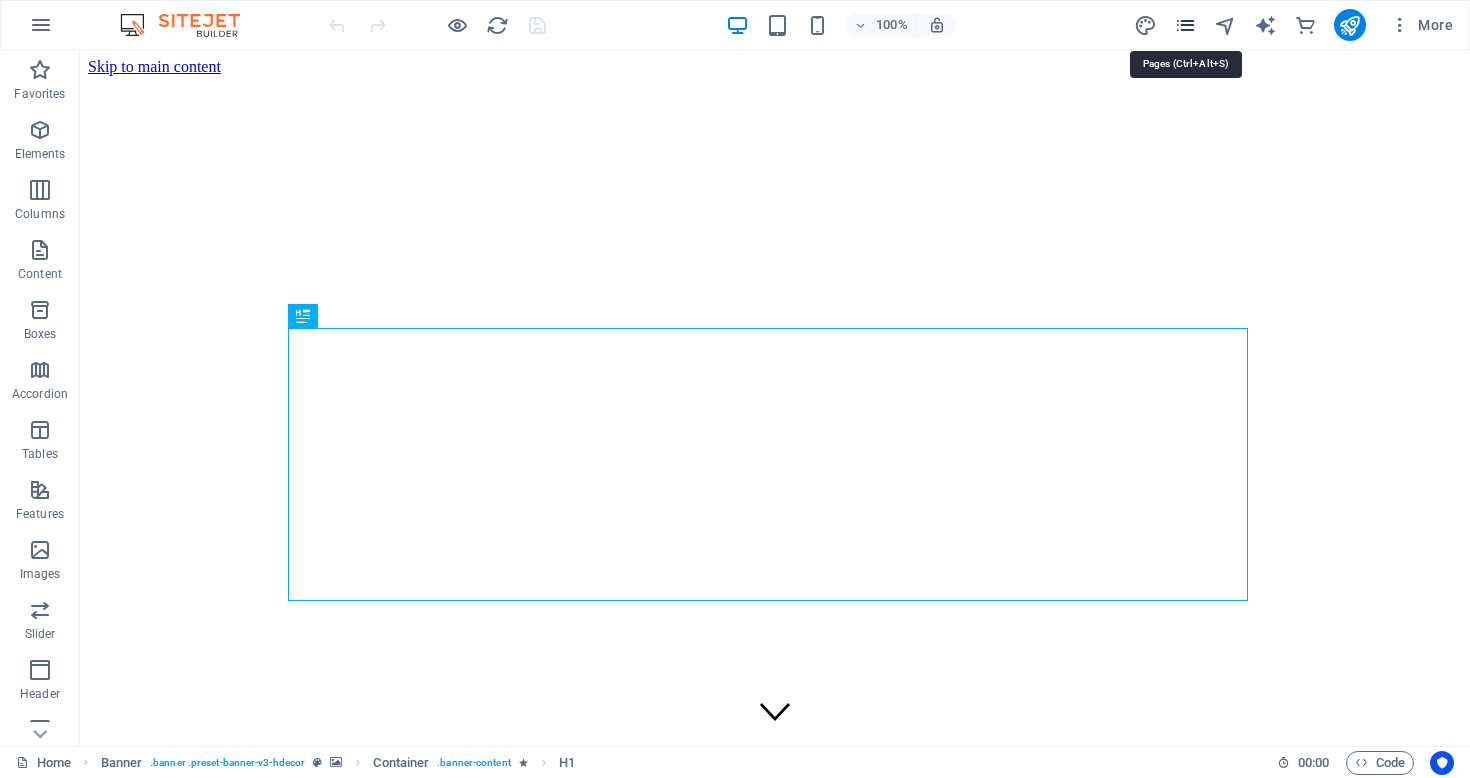 click at bounding box center [1185, 25] 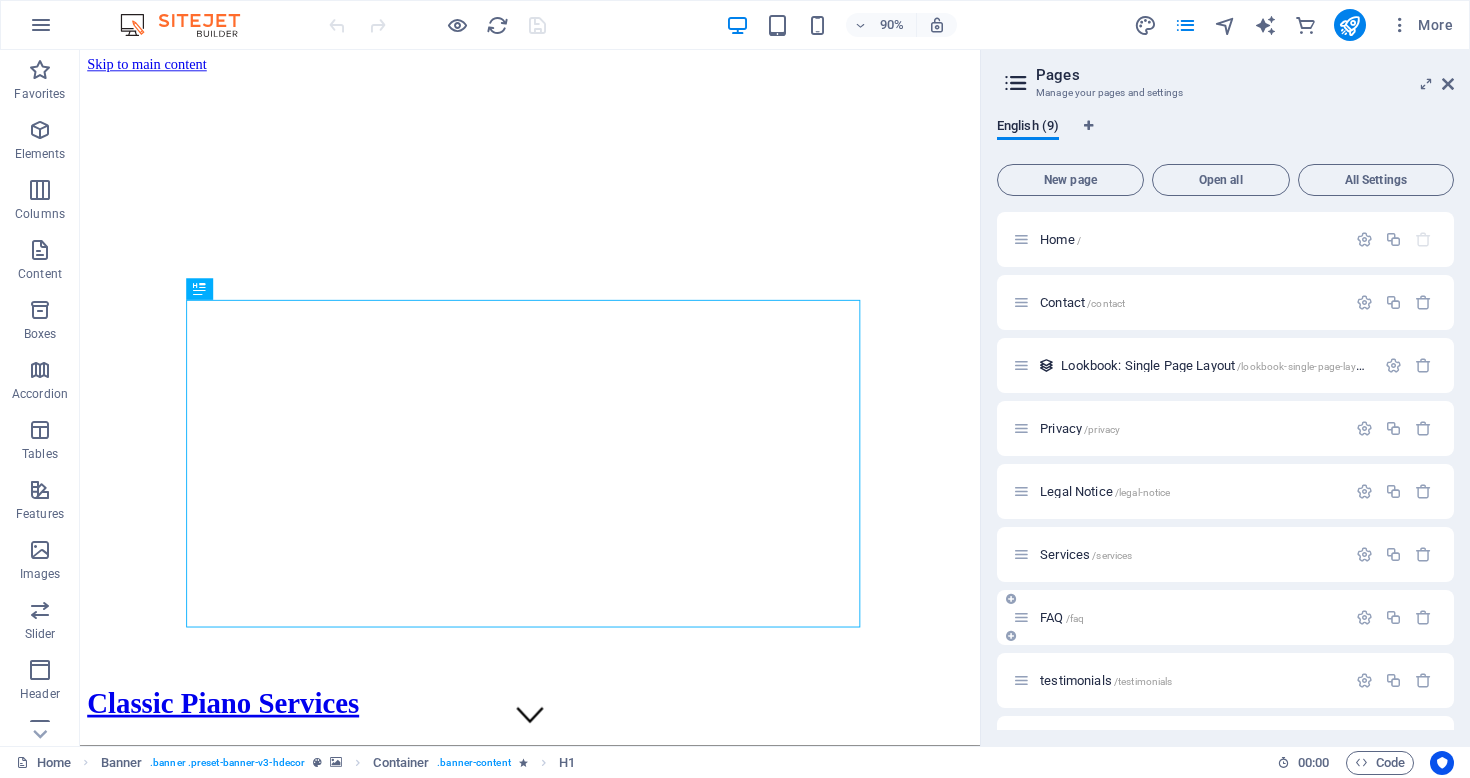 click on "FAQ /faq" at bounding box center [1179, 617] 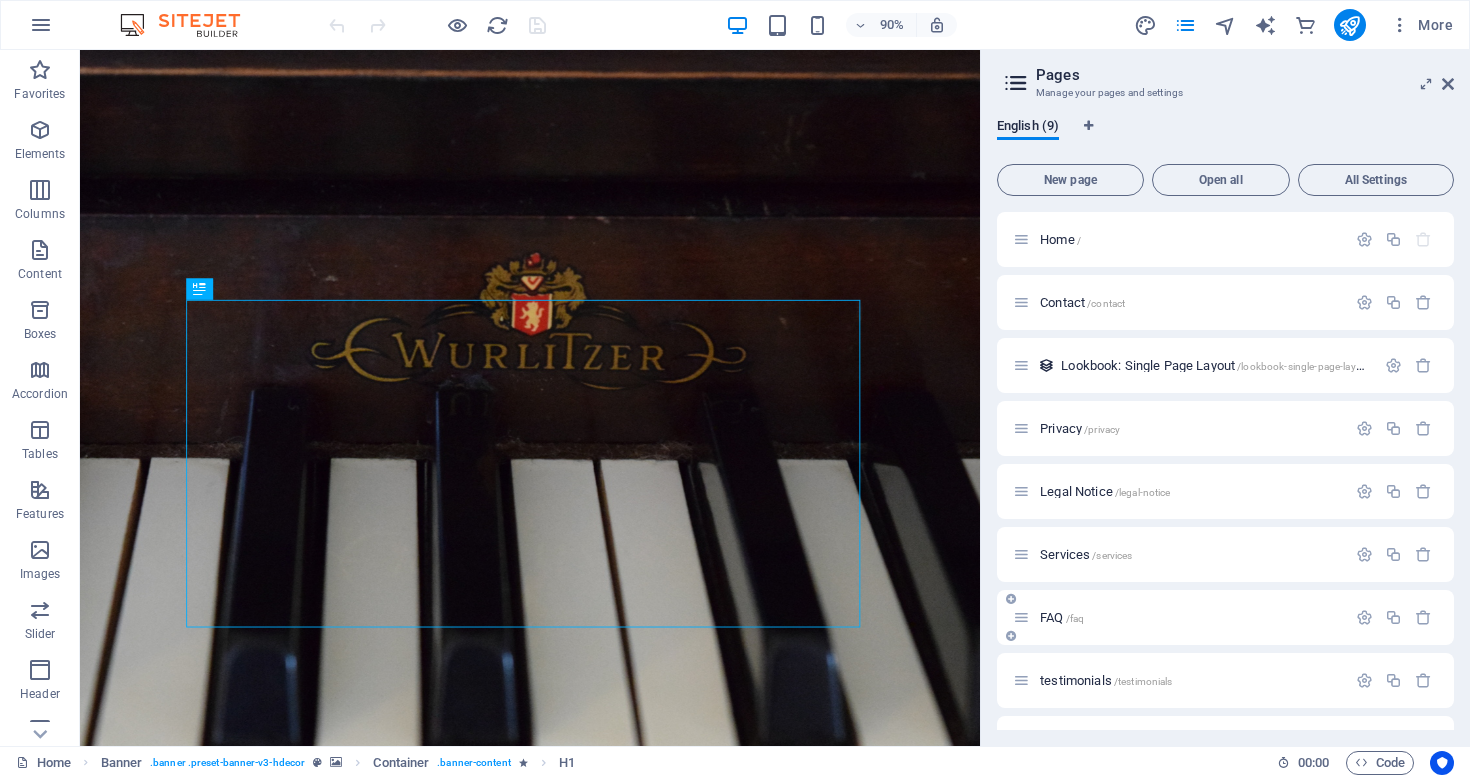 click on "FAQ /faq" at bounding box center [1062, 617] 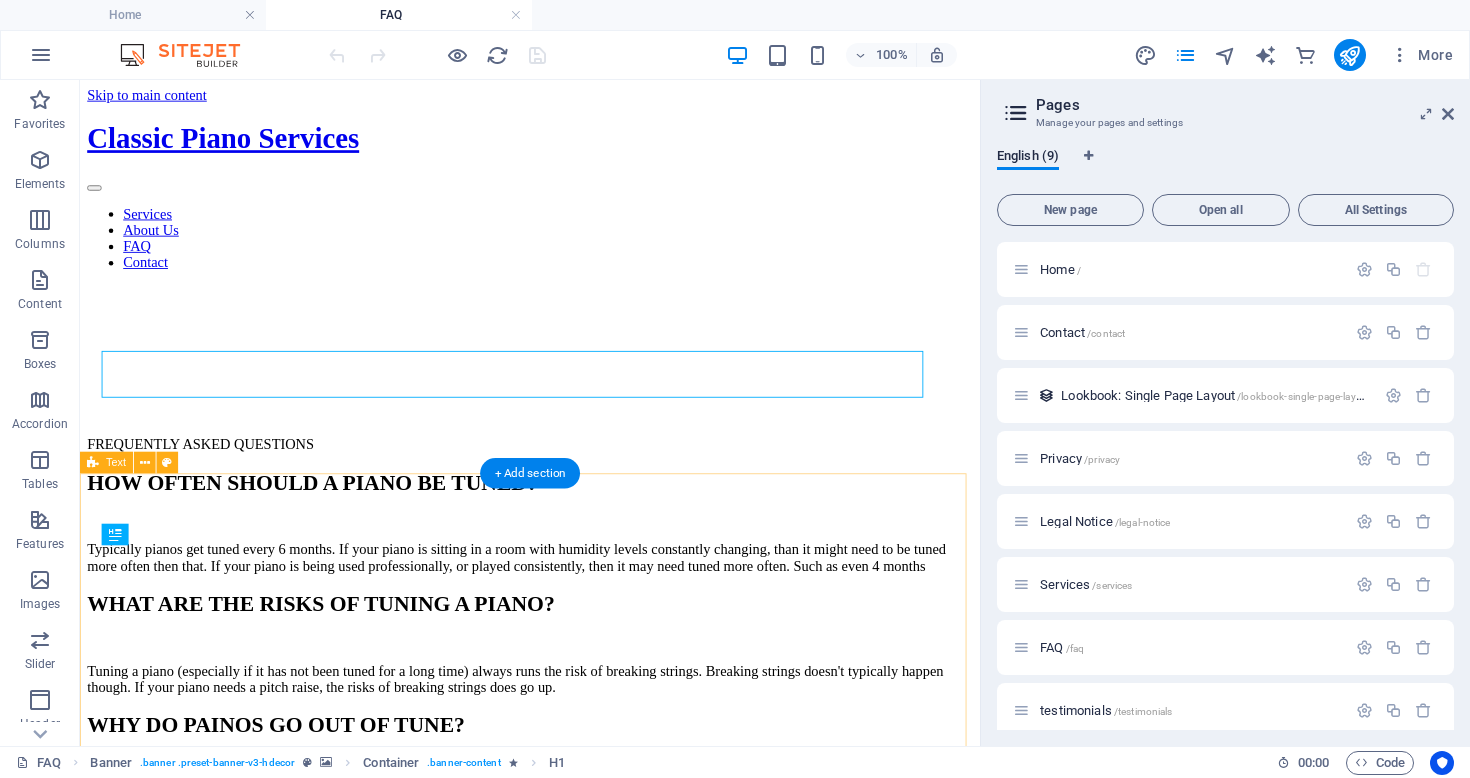 scroll, scrollTop: 0, scrollLeft: 0, axis: both 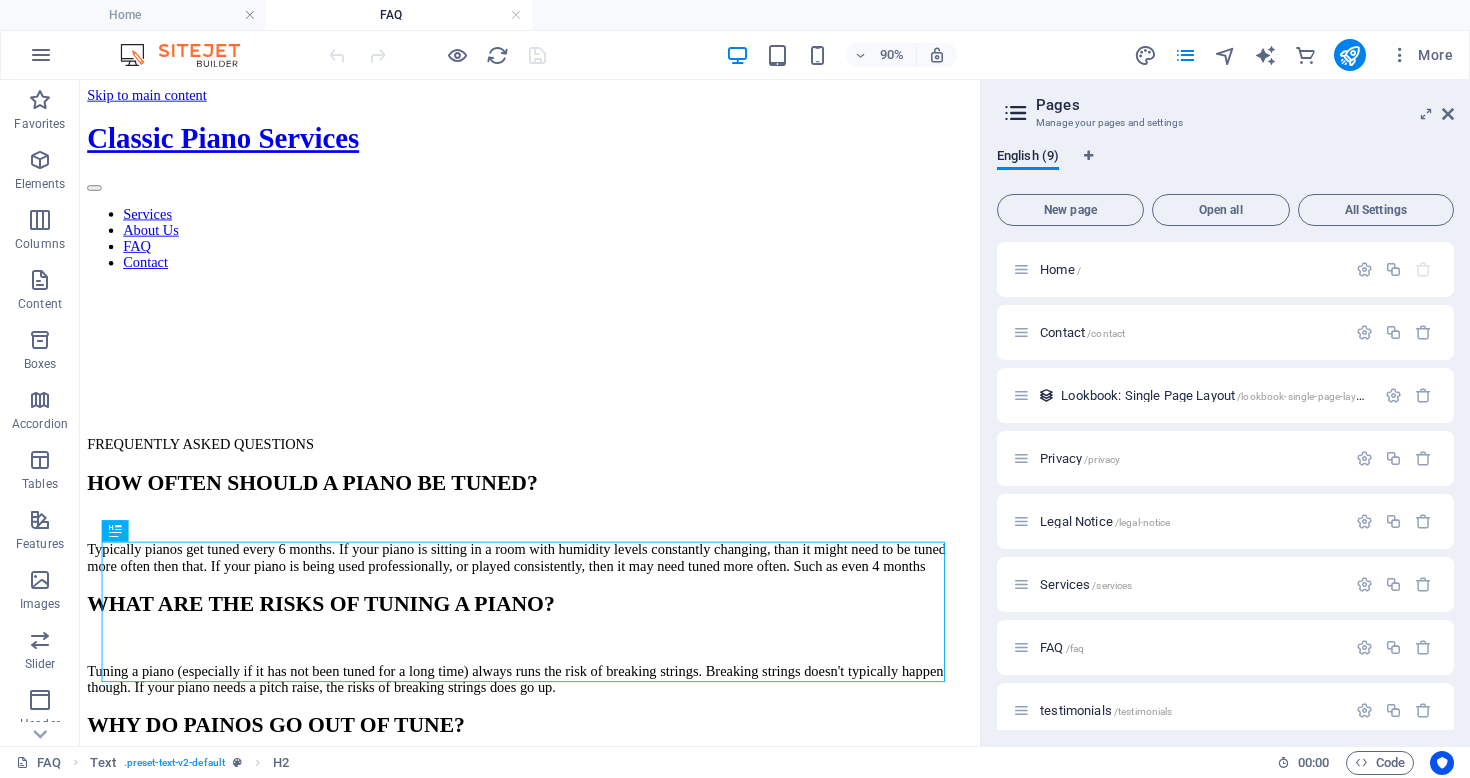click on "Pages Manage your pages and settings English (9) New page Open all All Settings Home / Contact /contact Lookbook: Single Page Layout /lookbook-single-page-layout Privacy /privacy Legal Notice /legal-notice Services /services FAQ /faq testimonials  /testimonials About us /about-us" at bounding box center [1225, 413] 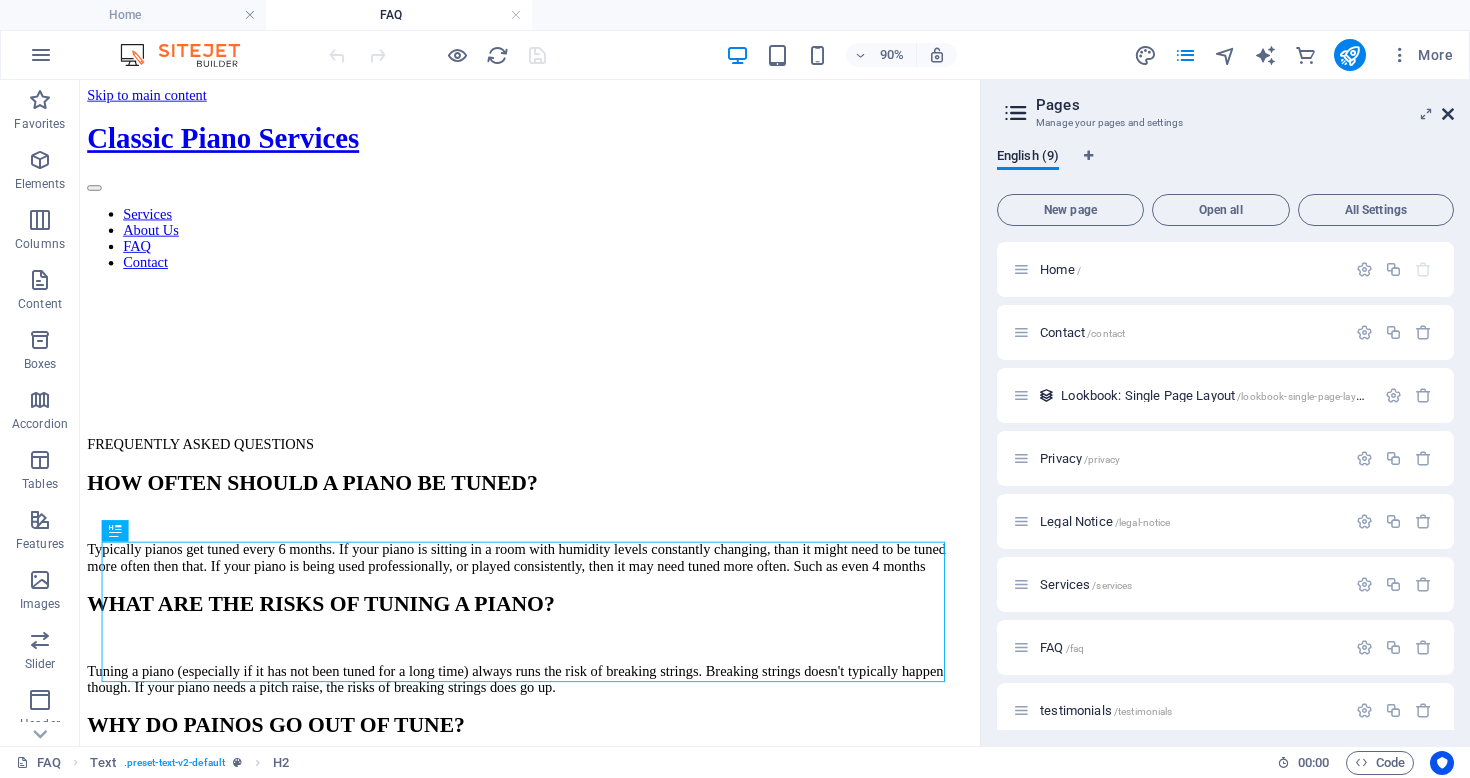 click at bounding box center (1448, 114) 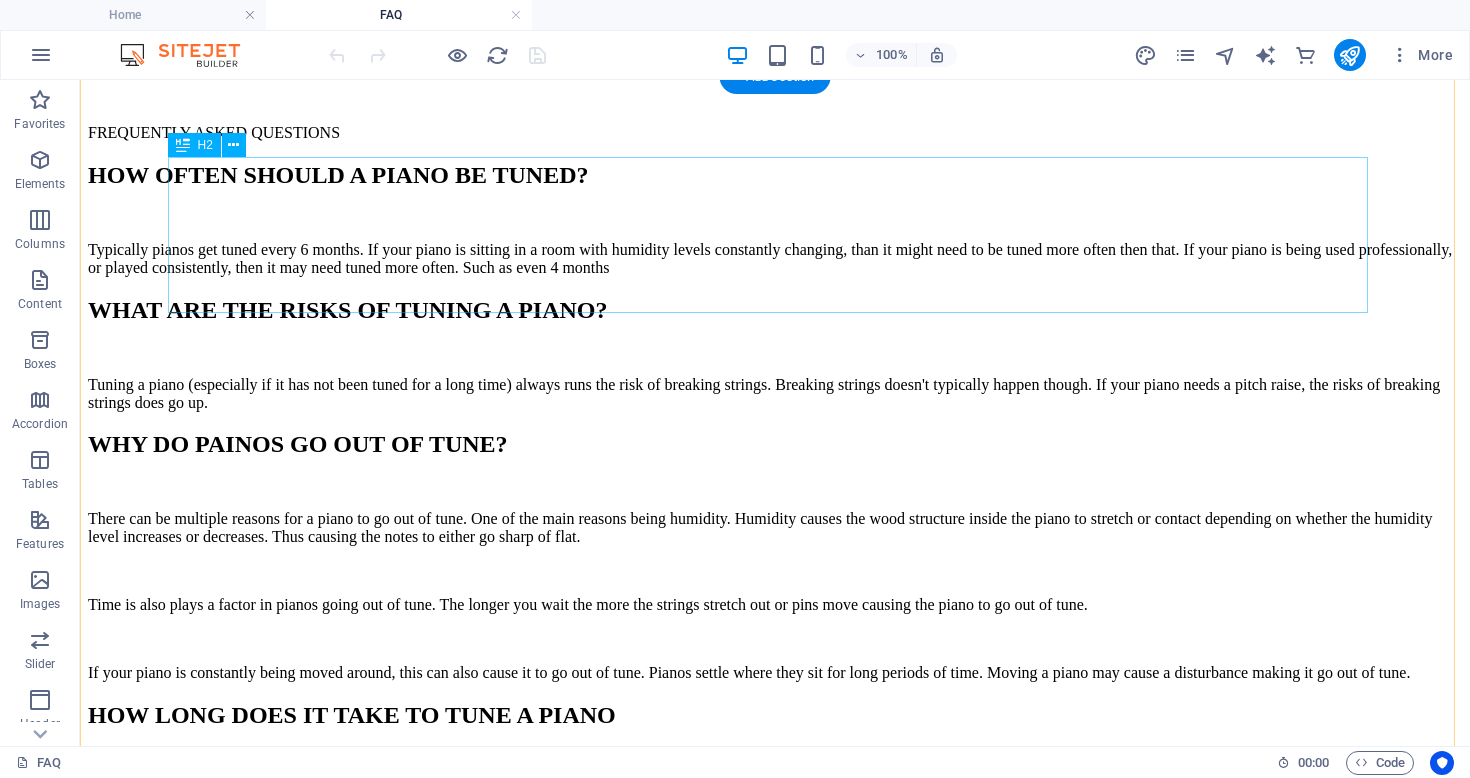 scroll, scrollTop: 439, scrollLeft: 0, axis: vertical 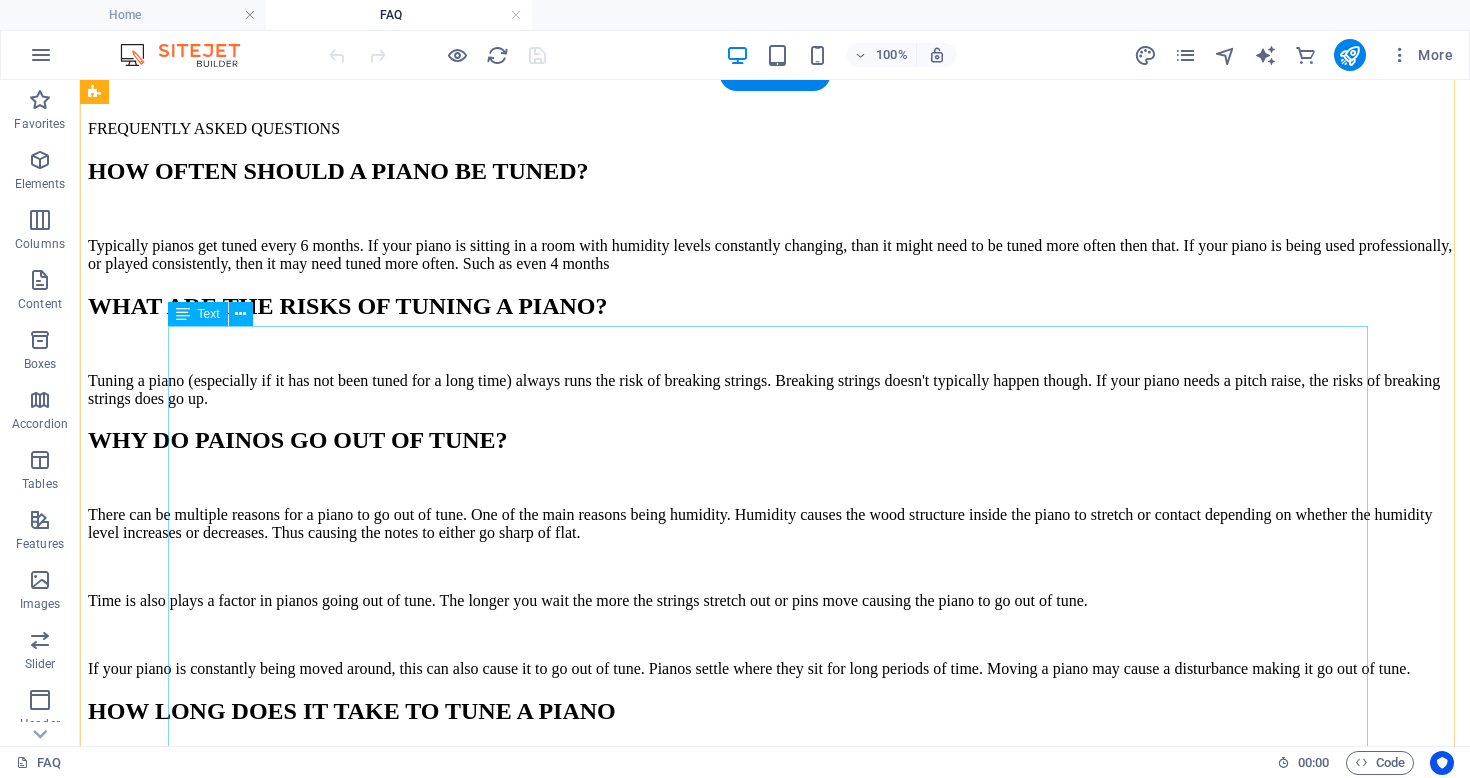 click on "Typically pianos get tuned every 6 months. If your piano is sitting in a room with humidity levels constantly changing, than it might need to be tuned more often then that. If your piano is being used professionally, or played consistently, then it may need tuned more often. Such as even 4 months" at bounding box center [775, 255] 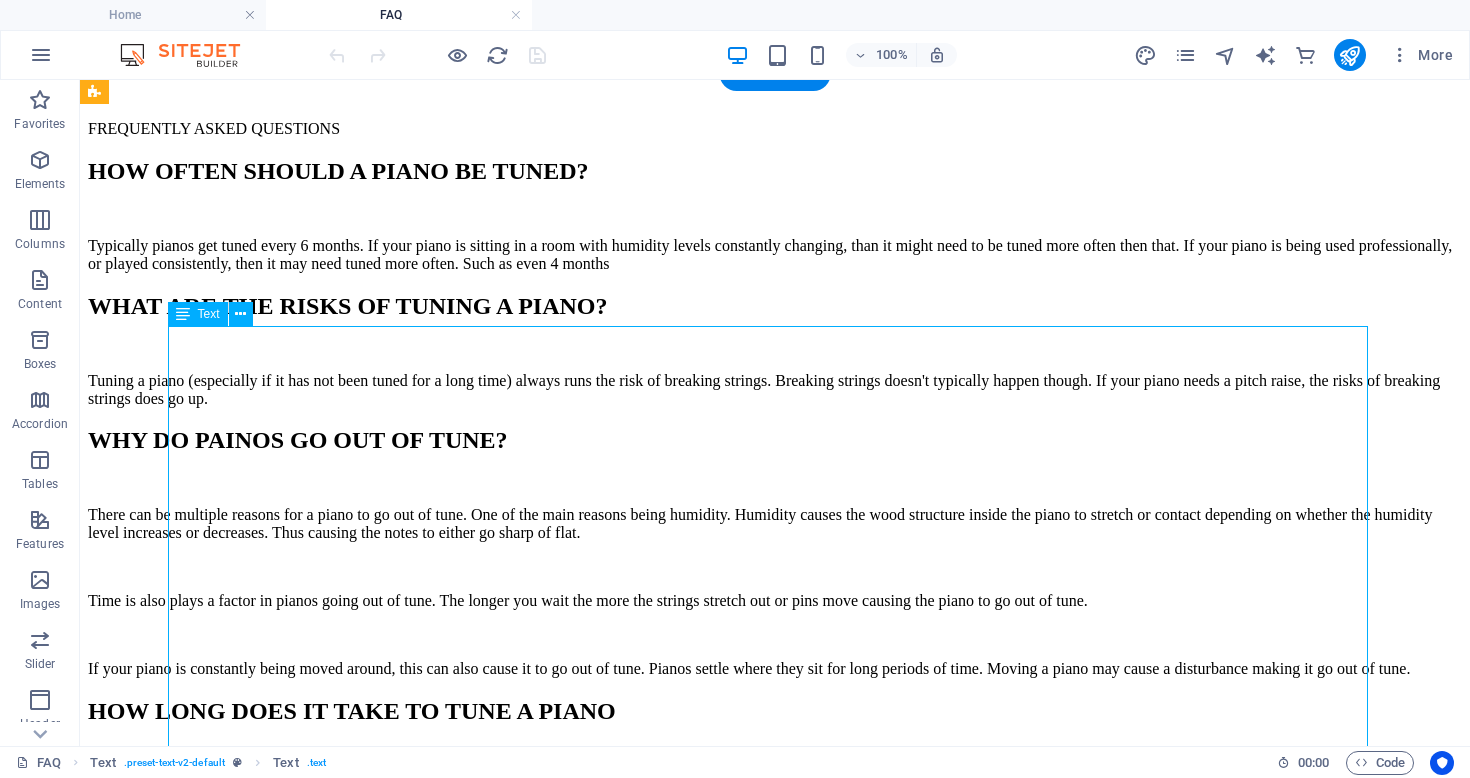 click on "Typically pianos get tuned every 6 months. If your piano is sitting in a room with humidity levels constantly changing, than it might need to be tuned more often then that. If your piano is being used professionally, or played consistently, then it may need tuned more often. Such as even 4 months" at bounding box center (775, 255) 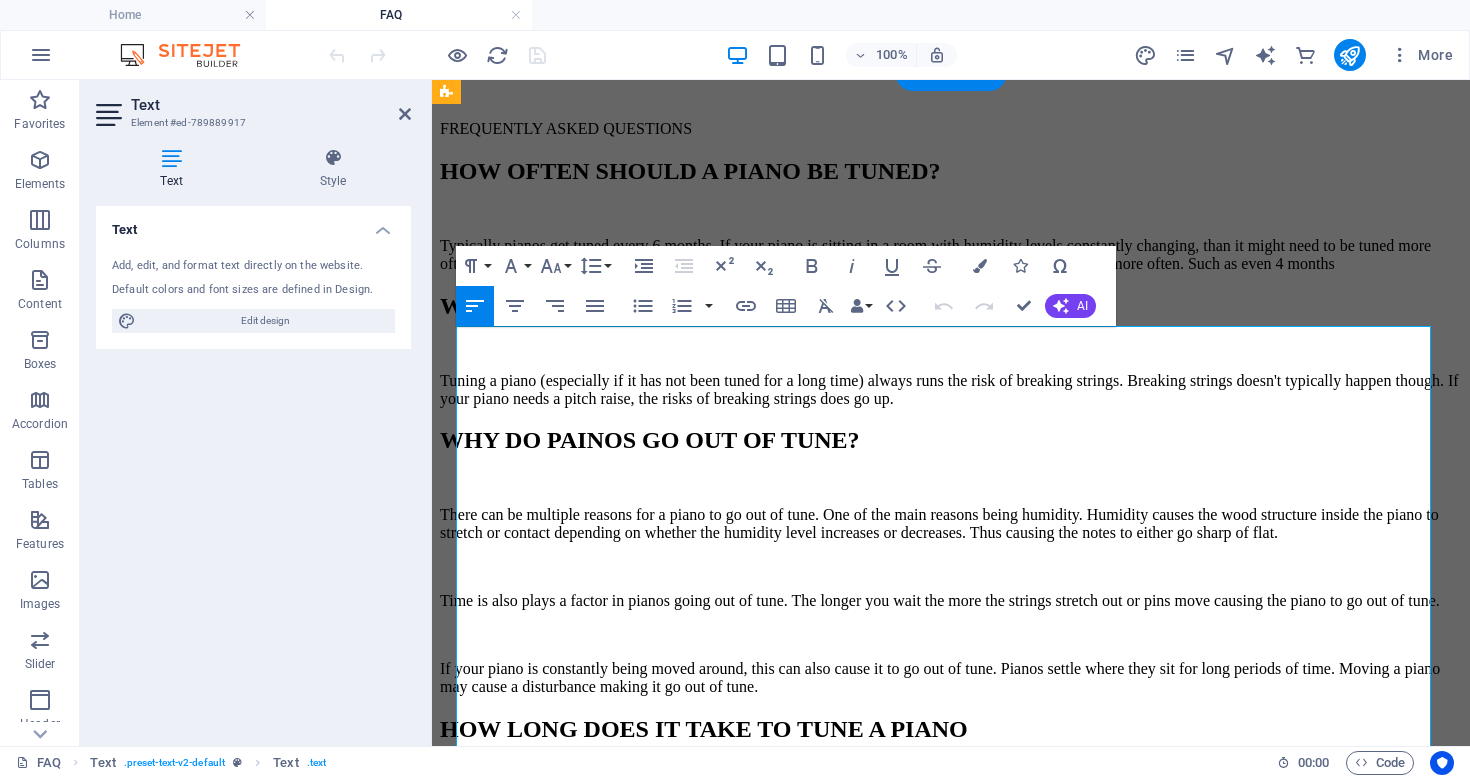 click on "Typically pianos get tuned every 6 months. If your piano is sitting in a room with humidity levels constantly changing, than it might need to be tuned more often then that. If your piano is being used professionally, or played consistently, then it may need tuned more often. Such as even 4 months" at bounding box center (951, 255) 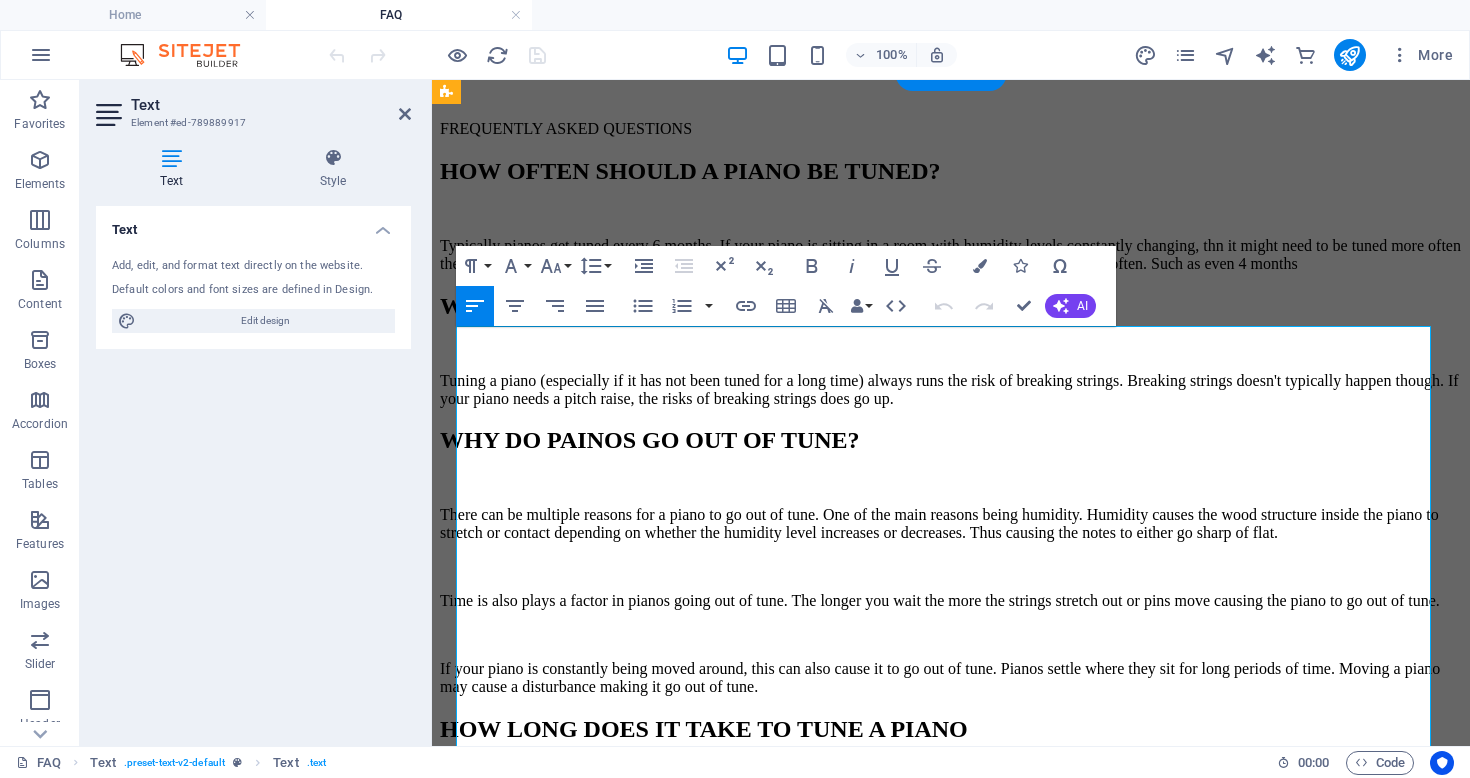 type 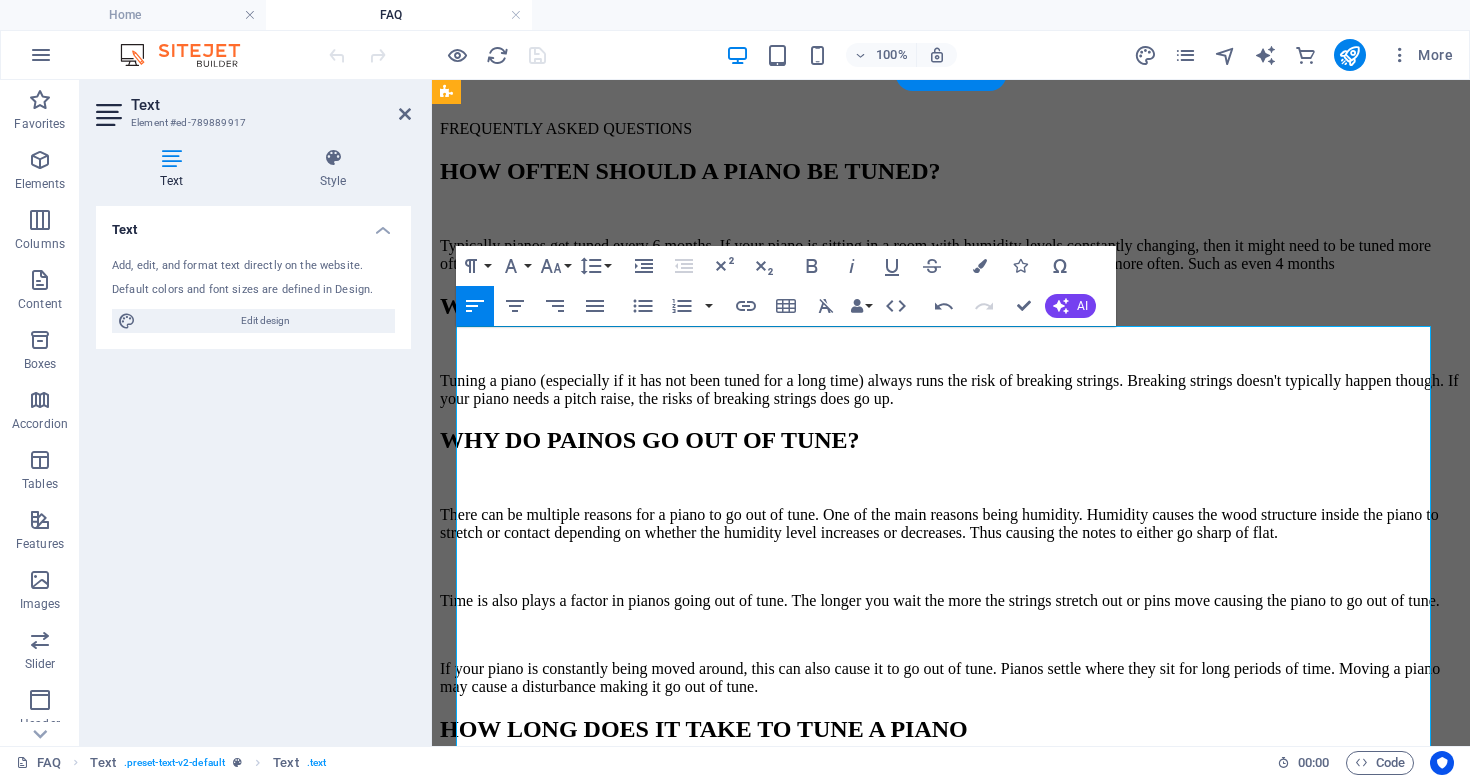 click on "Typically pianos get tuned every 6 months. If your piano is sitting in a room with humidity levels constantly changing, then it might need to be tuned more often then that. If your piano is being used professionally, or played consistently, then it may need tuned more often. Such as even 4 months" at bounding box center (951, 255) 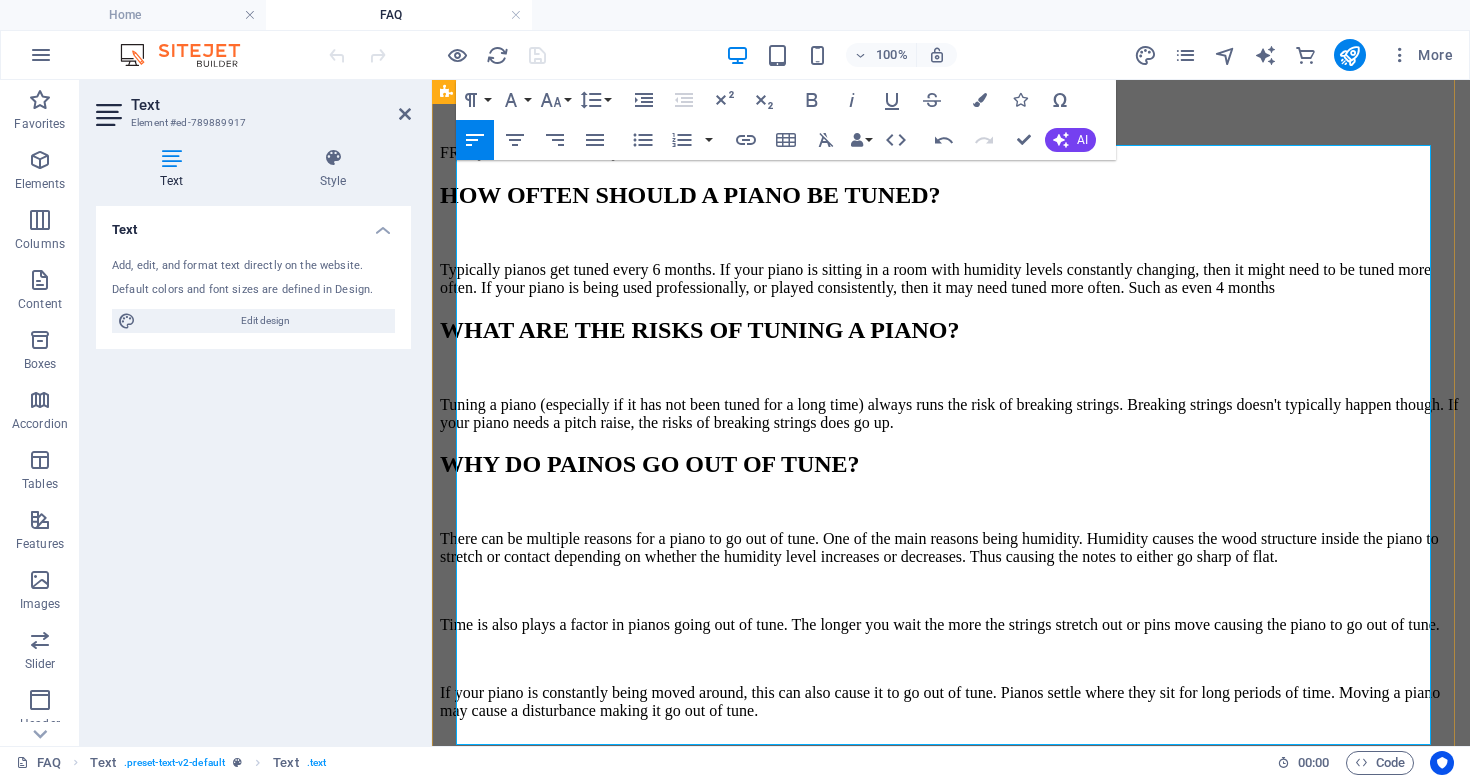 scroll, scrollTop: 622, scrollLeft: 0, axis: vertical 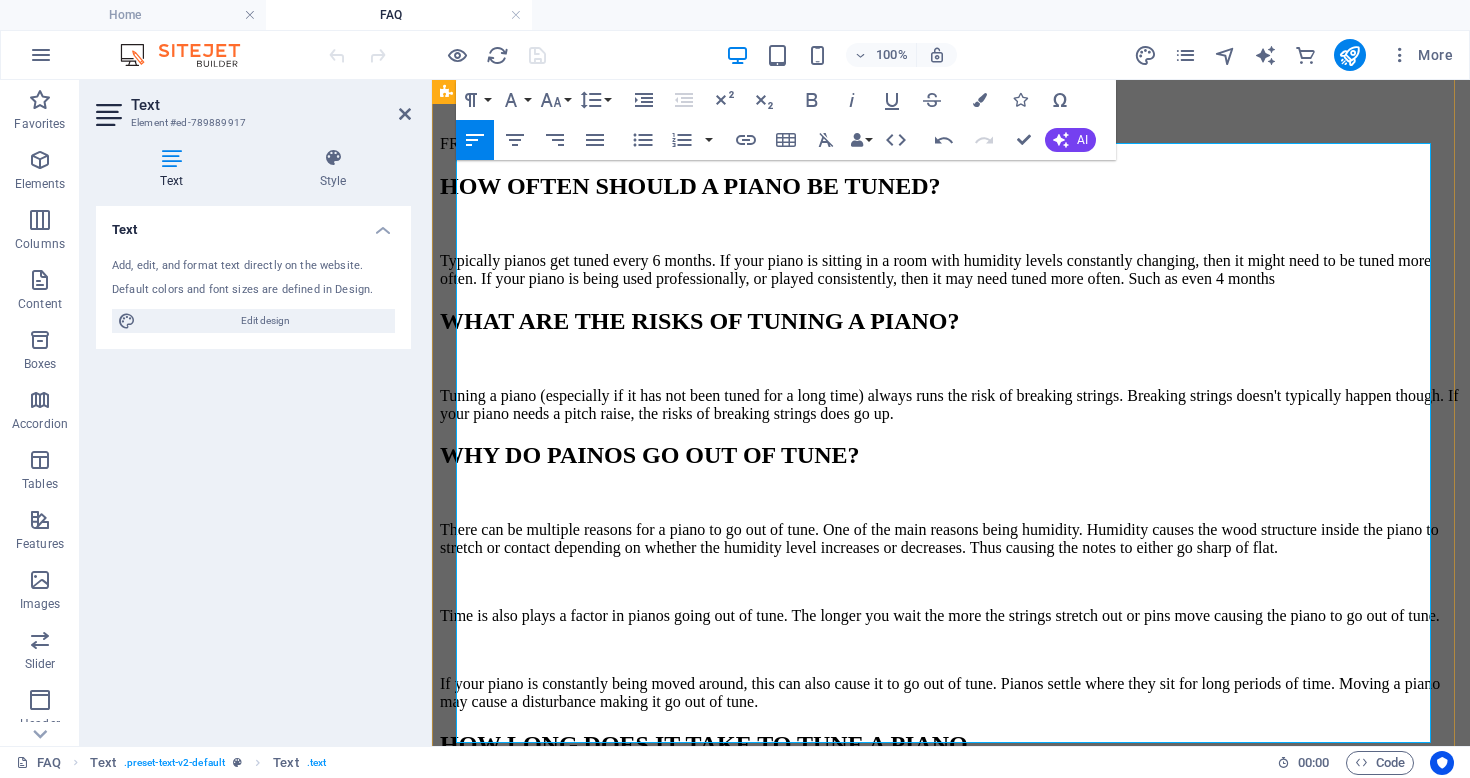 click on "Typically pianos get tuned every 6 months. If your piano is sitting in a room with humidity levels constantly changing, then it might need to be tuned more often. If your piano is being used professionally, or played consistently, then it may need tuned more often. Such as even 4 months" at bounding box center (951, 270) 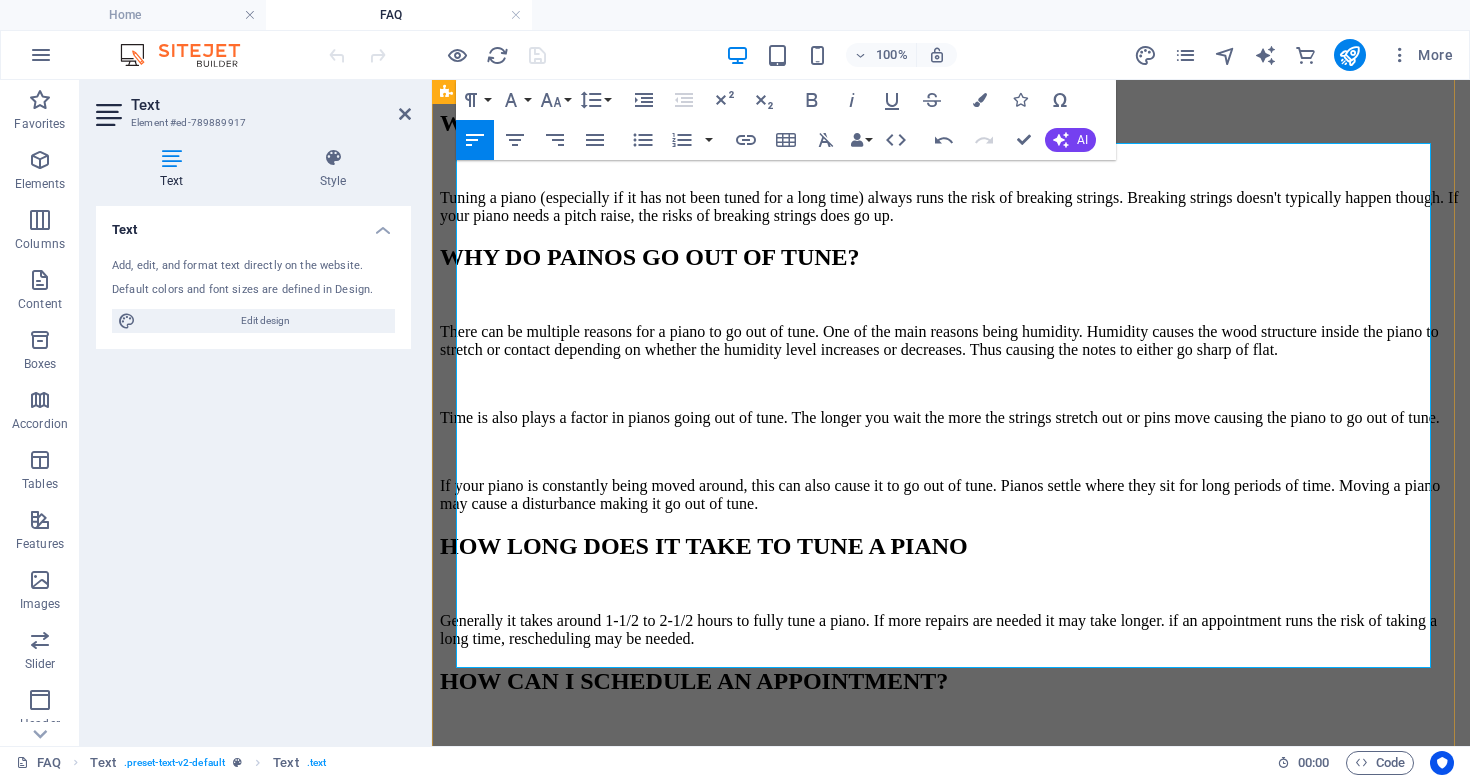 click on "Typically pianos get tuned every 6 months. If your piano is sitting in a room with humidity levels constantly changing, your piano is being used professionally, or played consistently, then it may need tuned more often. Such as even 4 months" at bounding box center (951, 72) 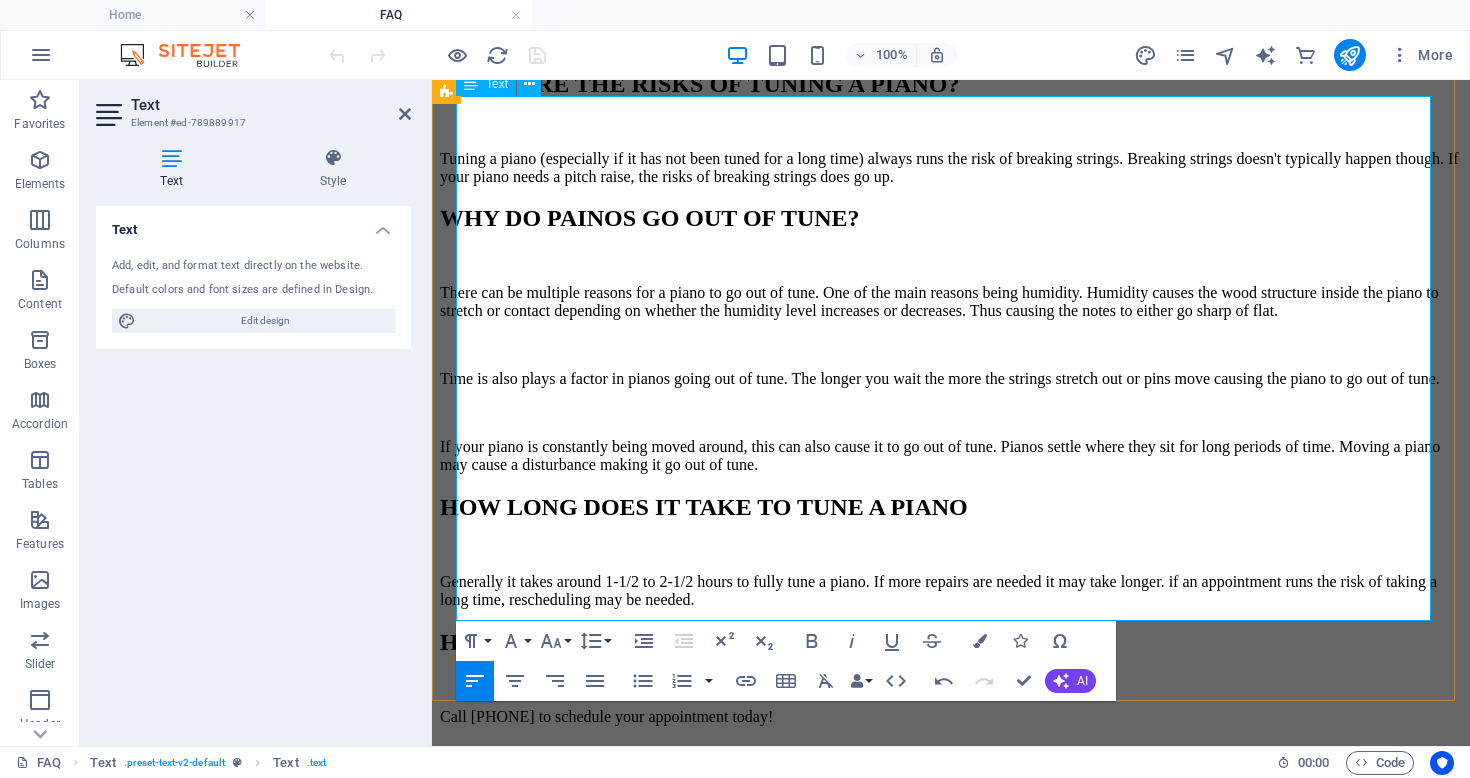scroll, scrollTop: 672, scrollLeft: 0, axis: vertical 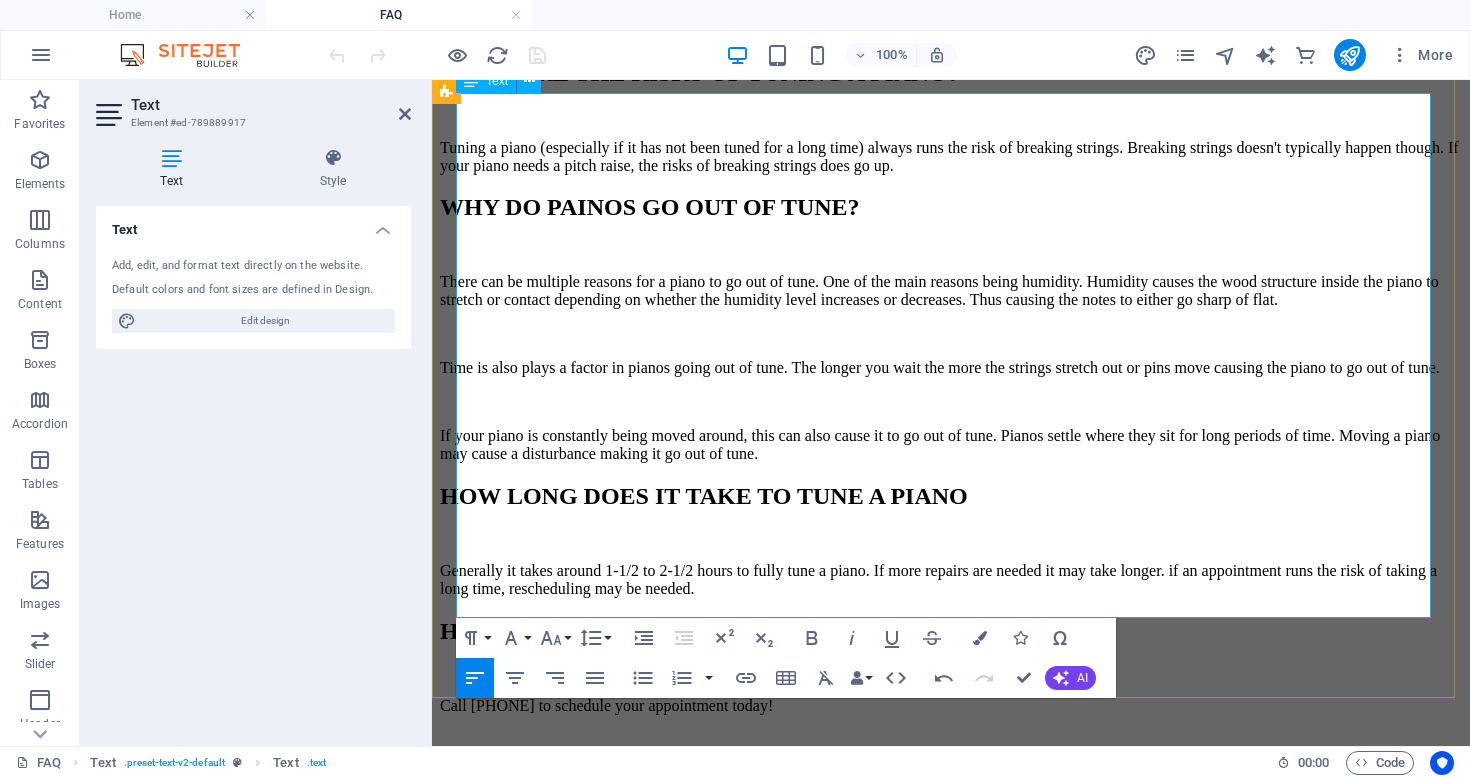 click on "Typically pianos get tuned every 6 months. If your piano is sitting in a room with humidity levels constantly changing, your piano is being used professionally, or being played consistently then it may need tuned more often. Such as even 4 months" at bounding box center [951, 22] 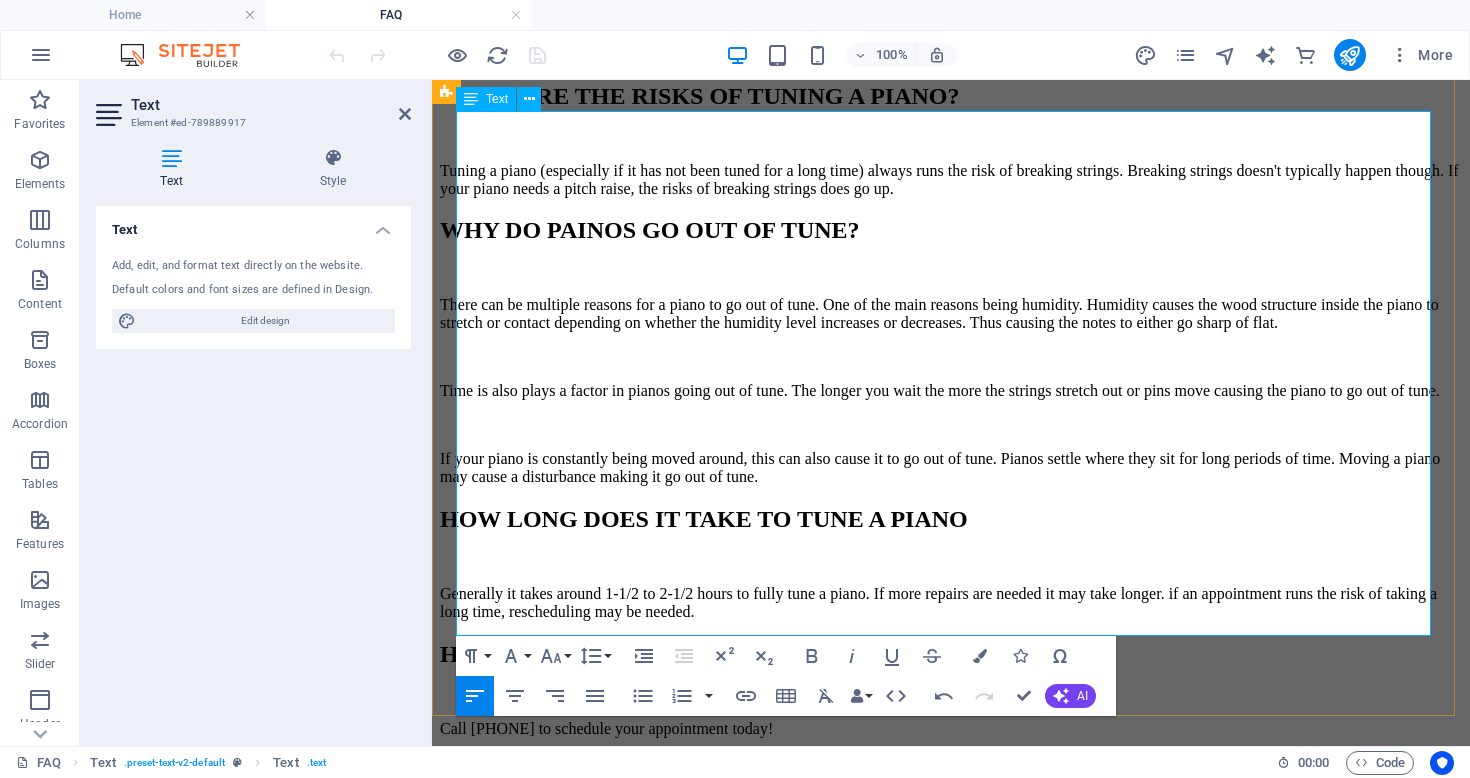 scroll, scrollTop: 656, scrollLeft: 0, axis: vertical 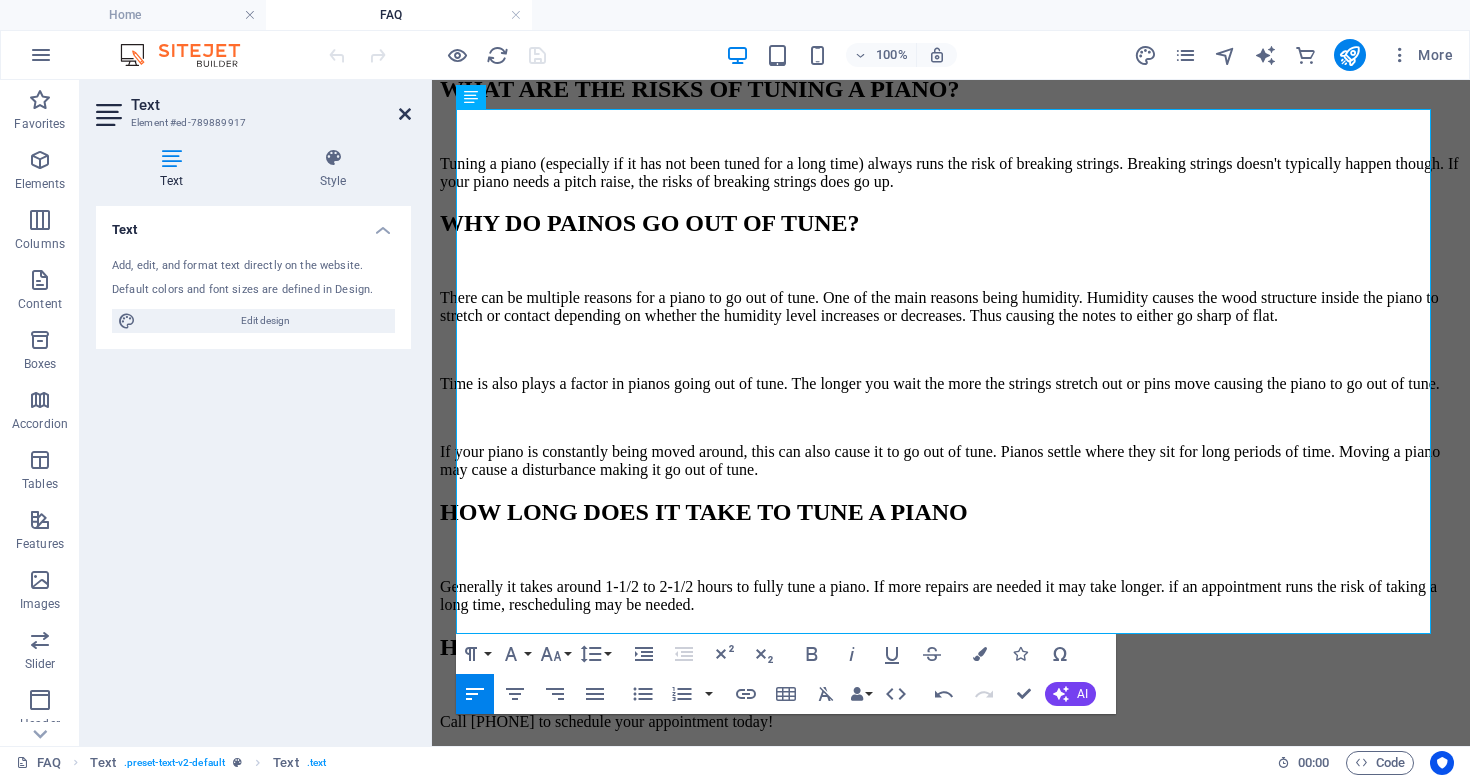 click at bounding box center (405, 114) 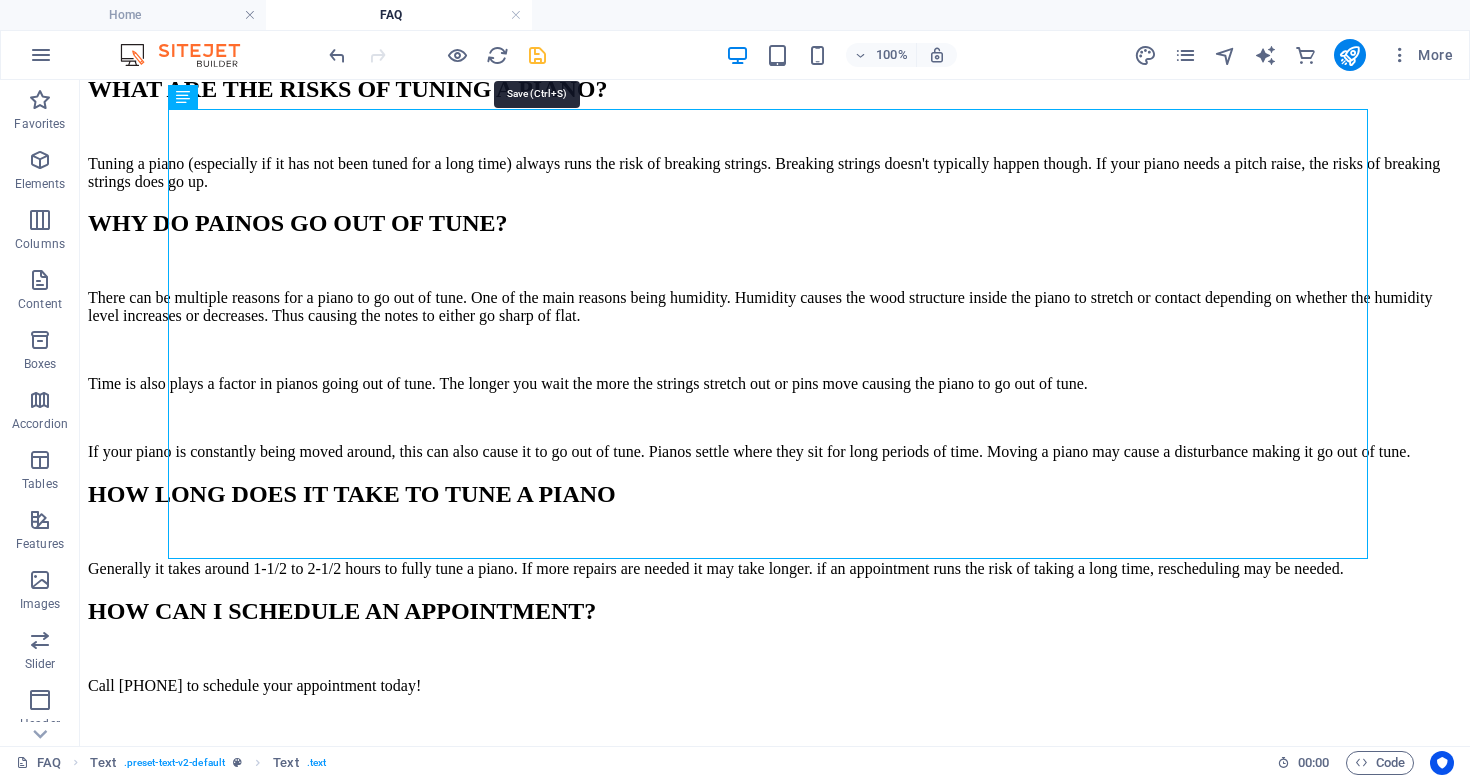 click at bounding box center (537, 55) 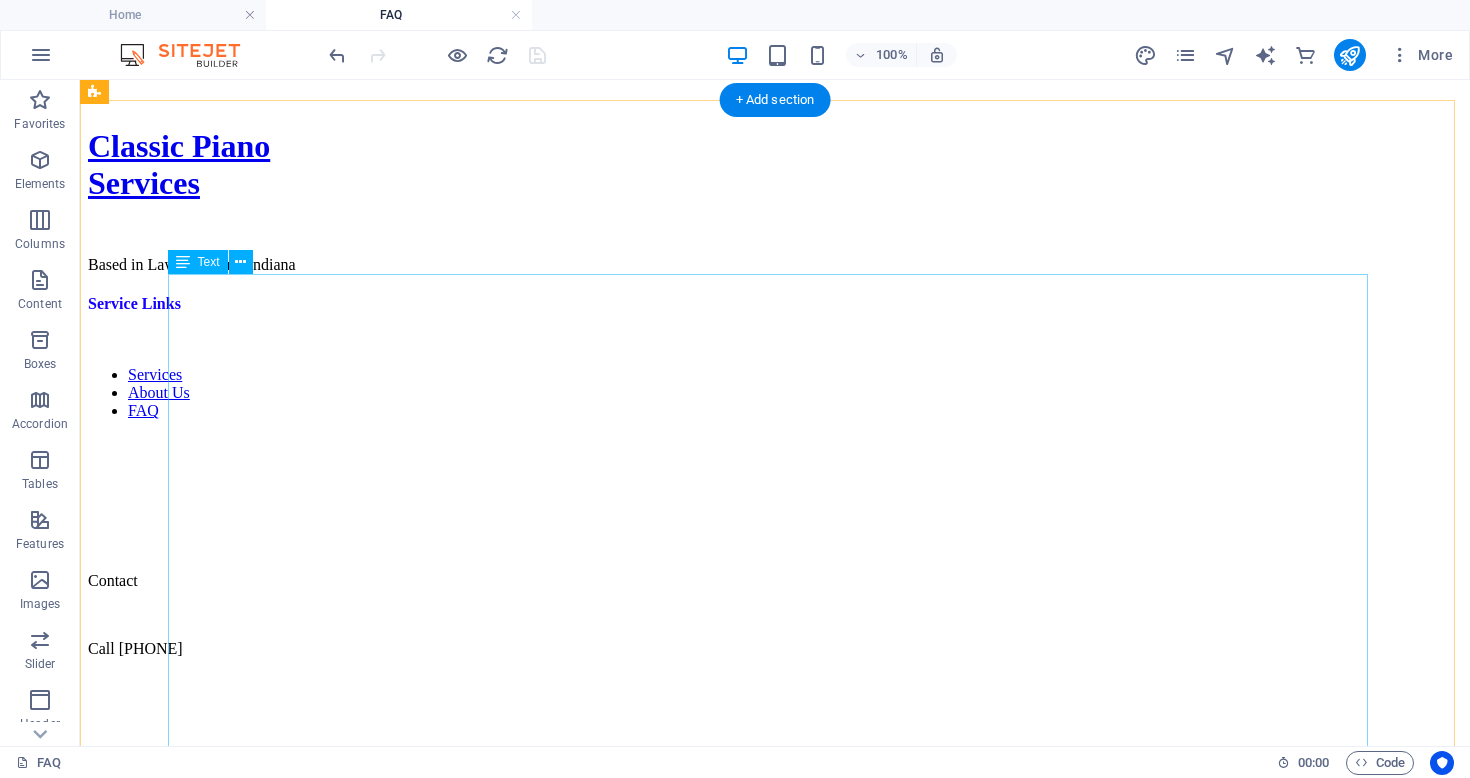 scroll, scrollTop: 1970, scrollLeft: 0, axis: vertical 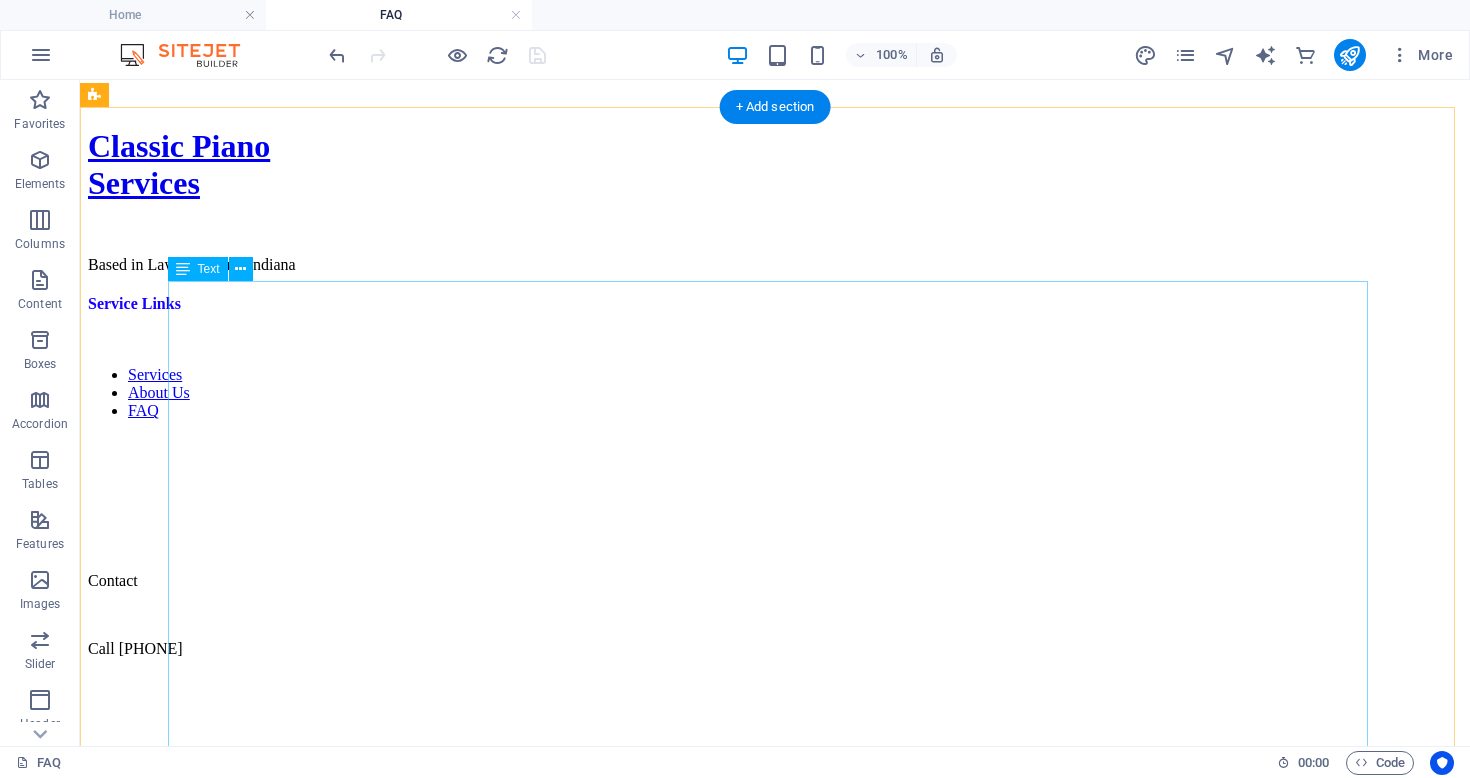 click on "There can be multiple reasons for a piano to go out of tune. One of the main reasons being humidity. Humidity causes the wood structure inside the piano to stretch or contact depending on whether the humidity level increases or decreases. Thus causing the notes to either go sharp of flat.  Time is also plays a factor in pianos going out of tune. The longer you wait the more the strings stretch out or pins move causing the piano to go out of tune.  If your piano is constantly being moved around, this can also cause it to go out of tune. Pianos settle where they sit for long periods of time. Moving a piano may cause a disturbance making it go out of tune." at bounding box center [775, -309] 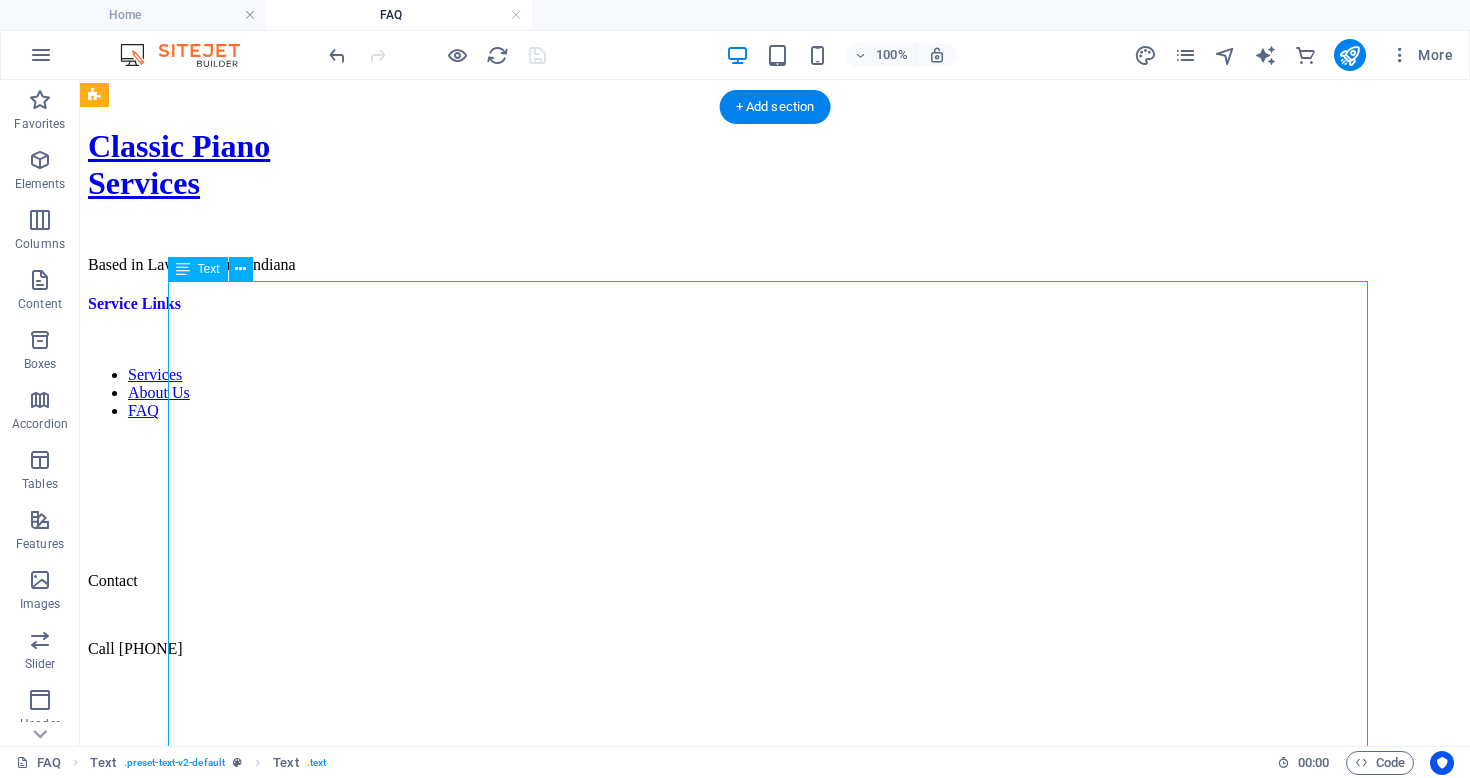 click on "There can be multiple reasons for a piano to go out of tune. One of the main reasons being humidity. Humidity causes the wood structure inside the piano to stretch or contact depending on whether the humidity level increases or decreases. Thus causing the notes to either go sharp of flat.  Time is also plays a factor in pianos going out of tune. The longer you wait the more the strings stretch out or pins move causing the piano to go out of tune.  If your piano is constantly being moved around, this can also cause it to go out of tune. Pianos settle where they sit for long periods of time. Moving a piano may cause a disturbance making it go out of tune." at bounding box center (775, -309) 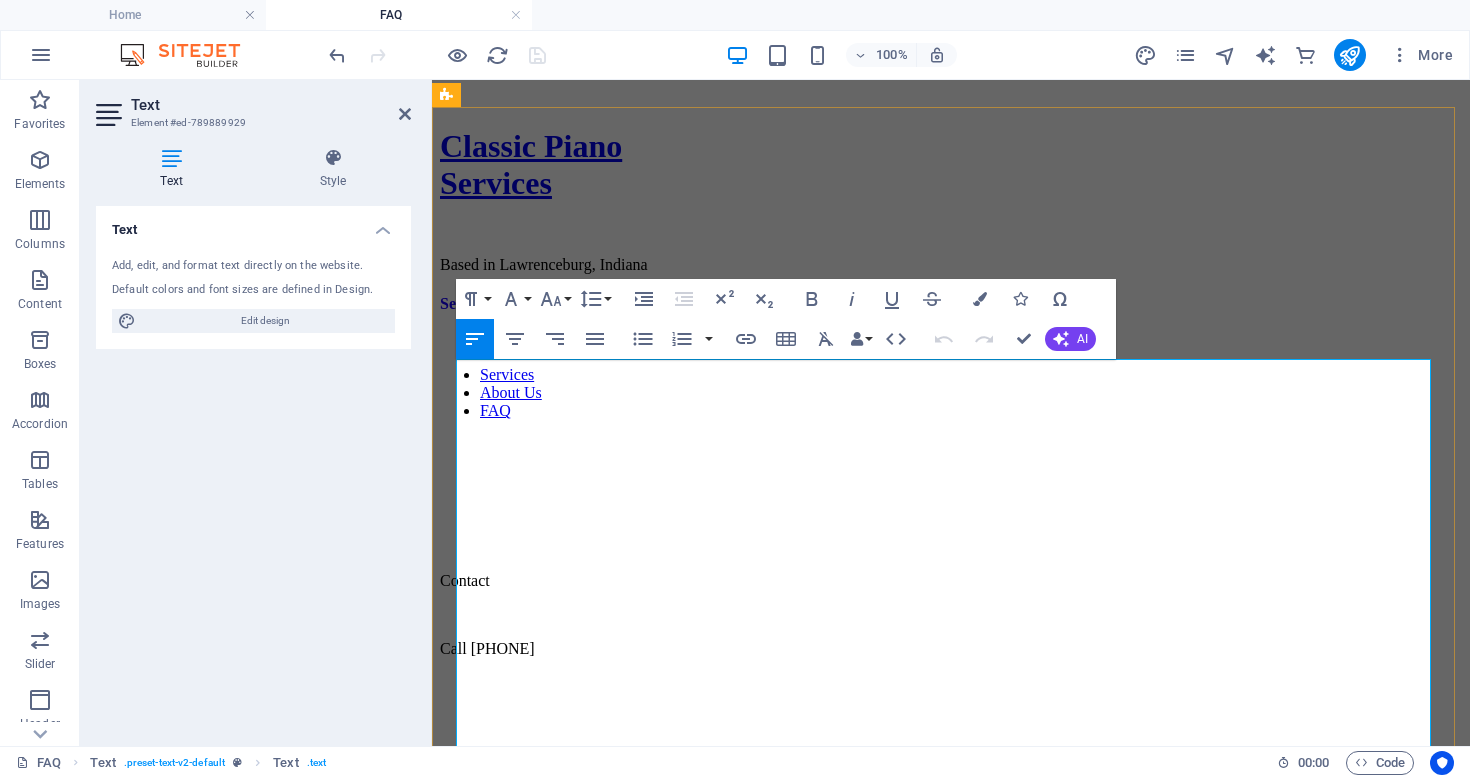 scroll, scrollTop: 2120, scrollLeft: 0, axis: vertical 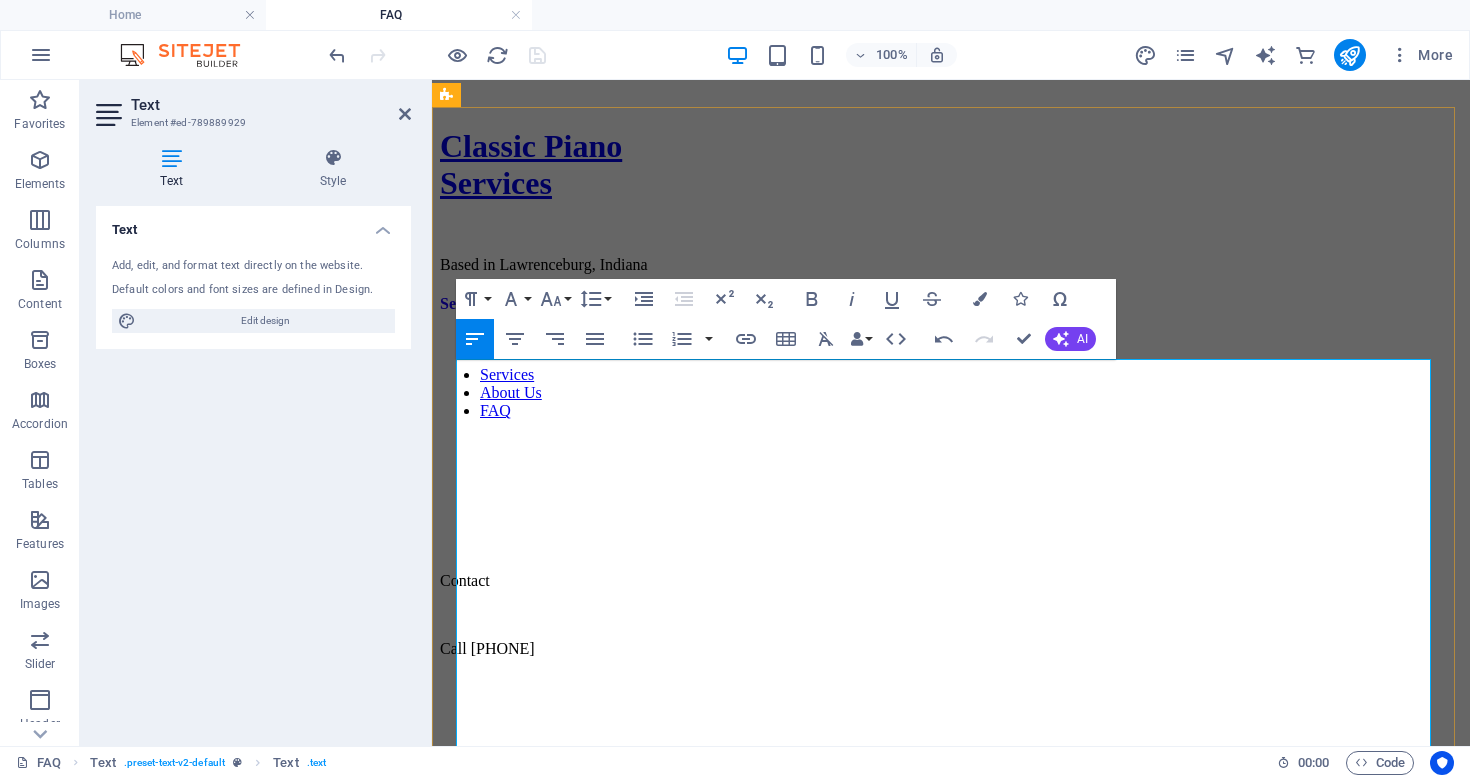 type 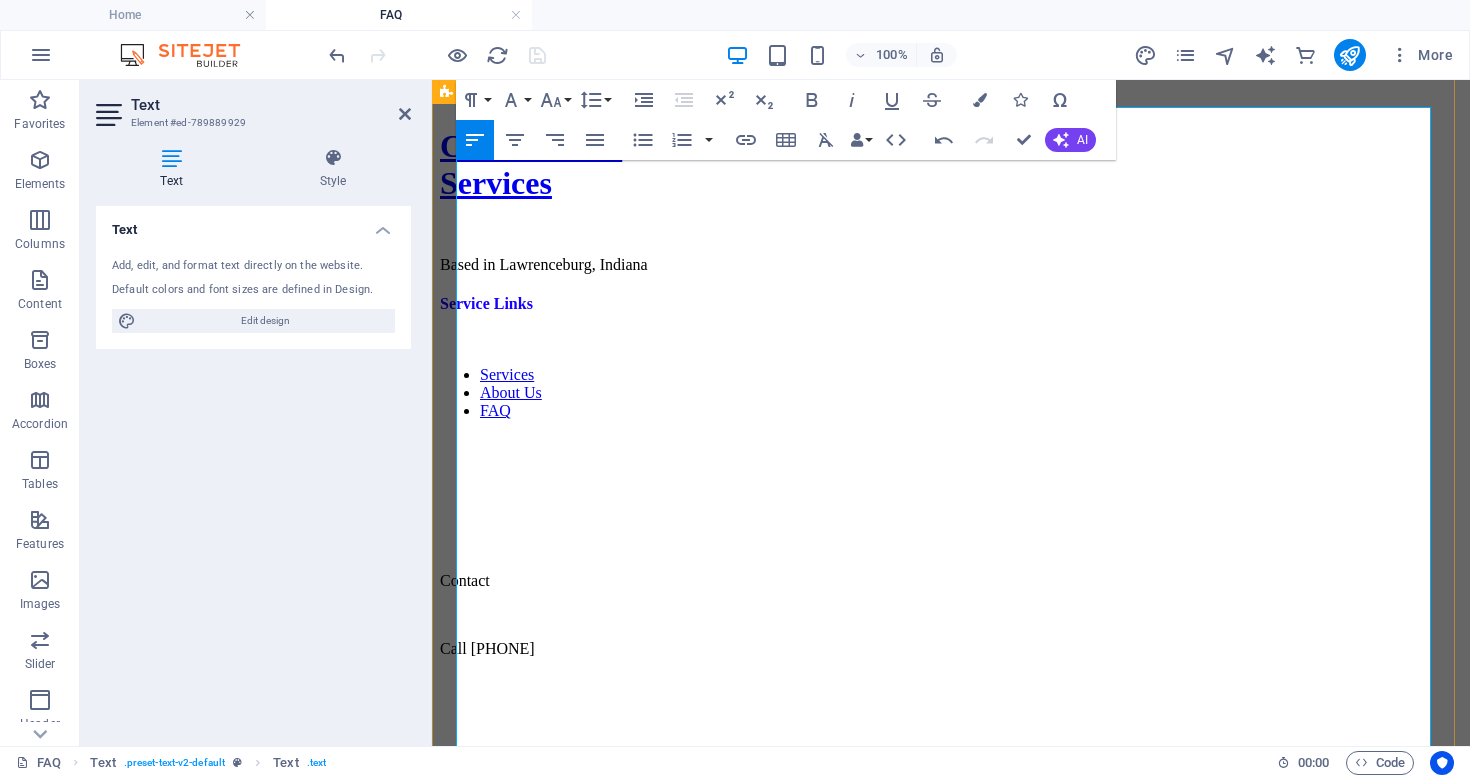 scroll, scrollTop: 2384, scrollLeft: 0, axis: vertical 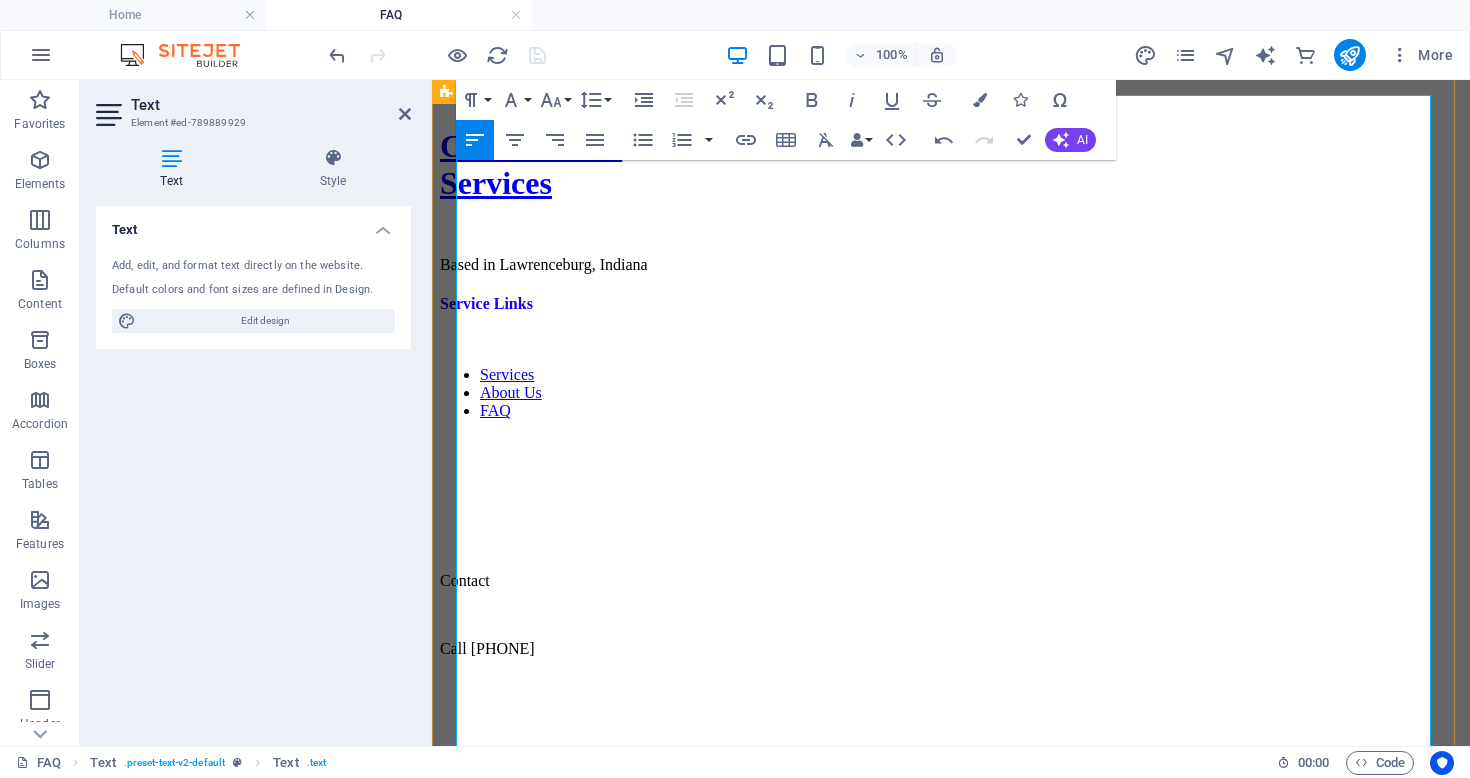 click on "There can be multiple reasons for a piano to go out of tune. One of the main reasons is humidity. Humidity causes the wood structure inside the piano to stretch or contract depending on whether the humidity level increases or decreases. Thus causing the notes to either go sharp of flat." at bounding box center [951, -413] 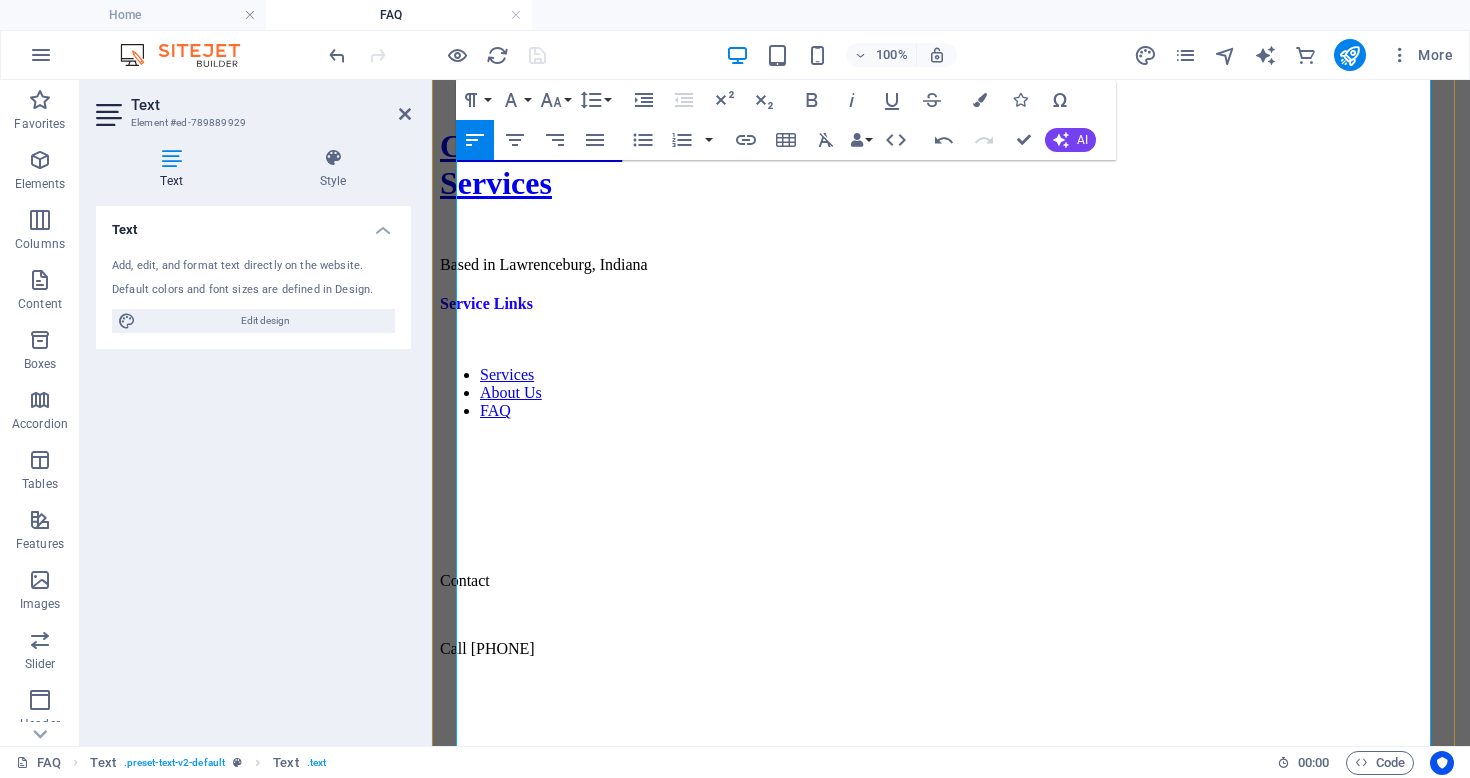 scroll, scrollTop: 2629, scrollLeft: 0, axis: vertical 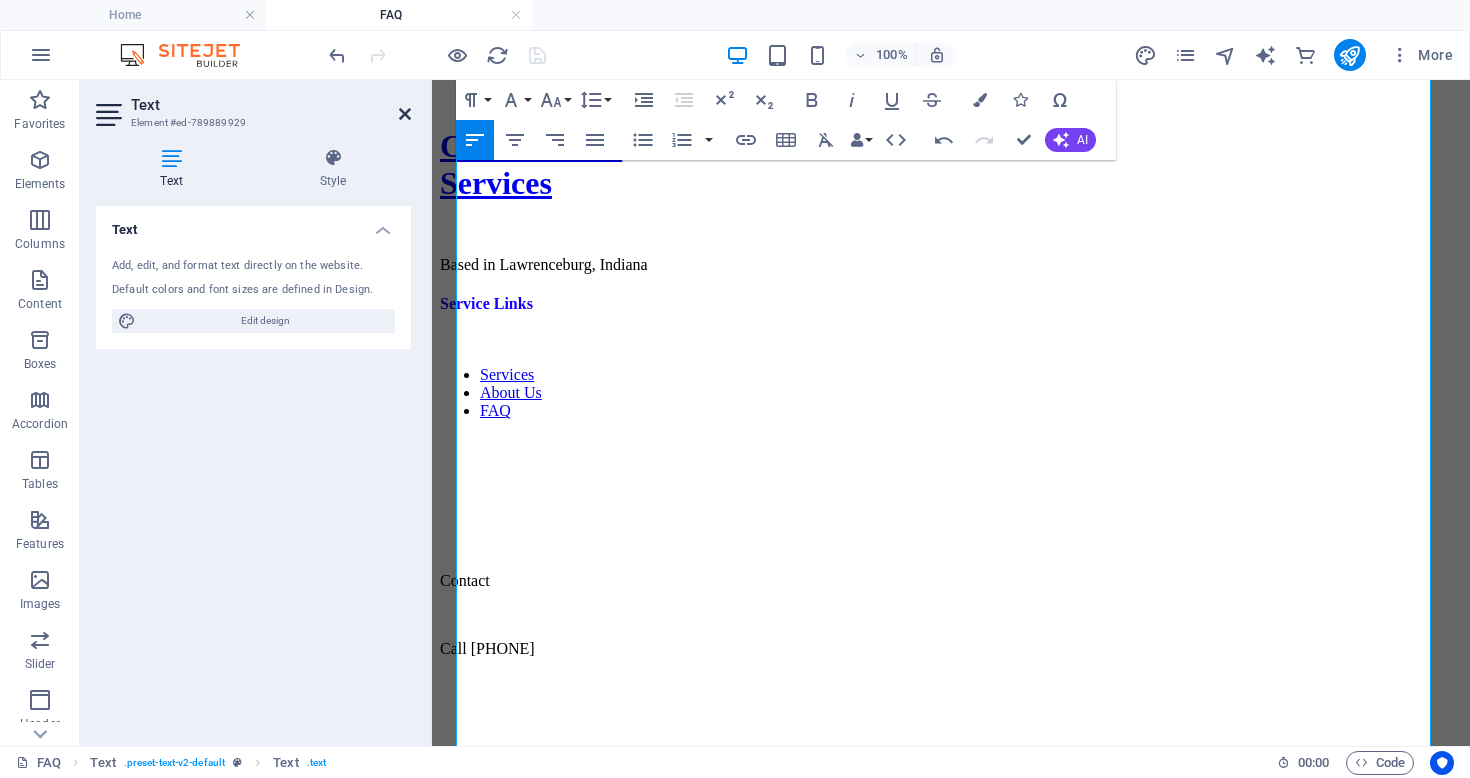 click at bounding box center [405, 114] 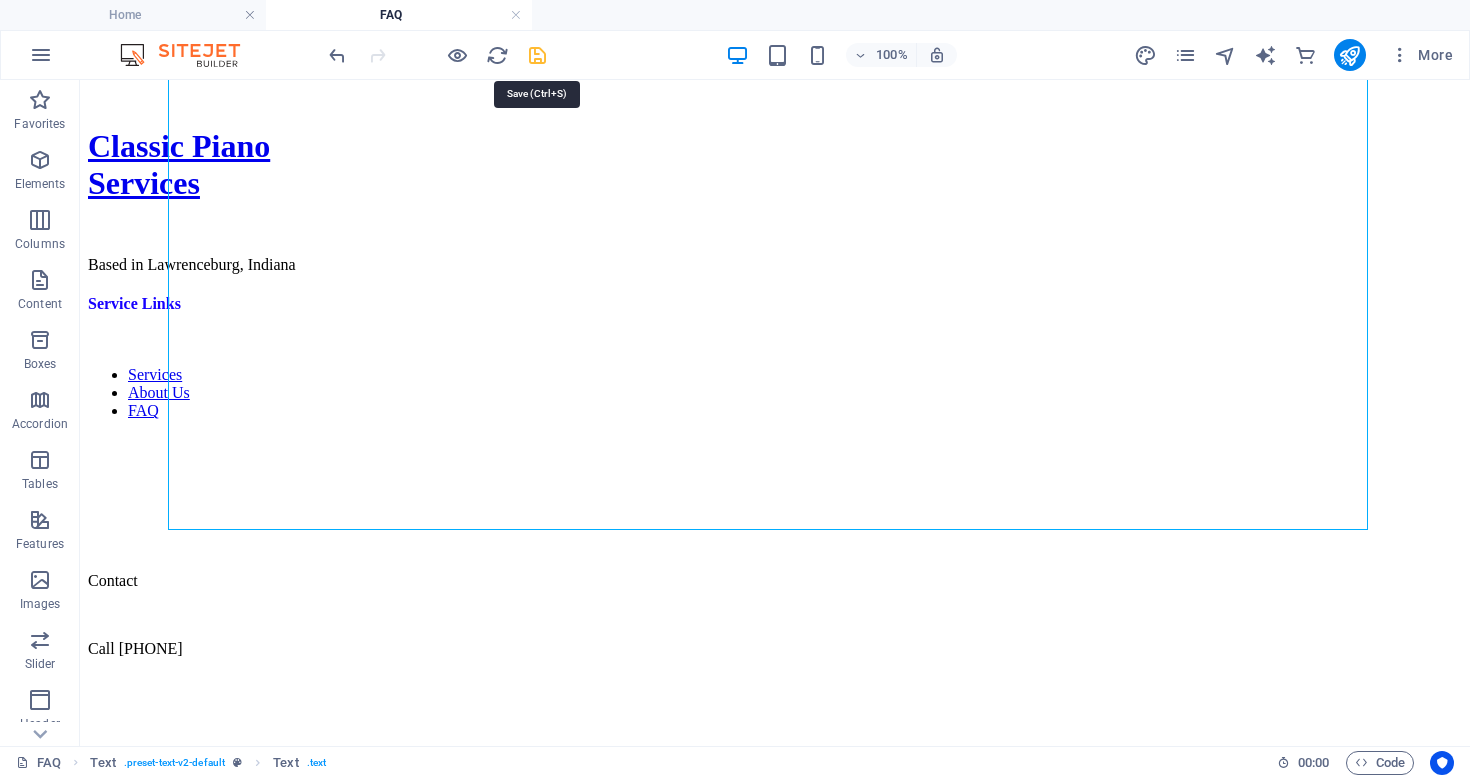 click at bounding box center [537, 55] 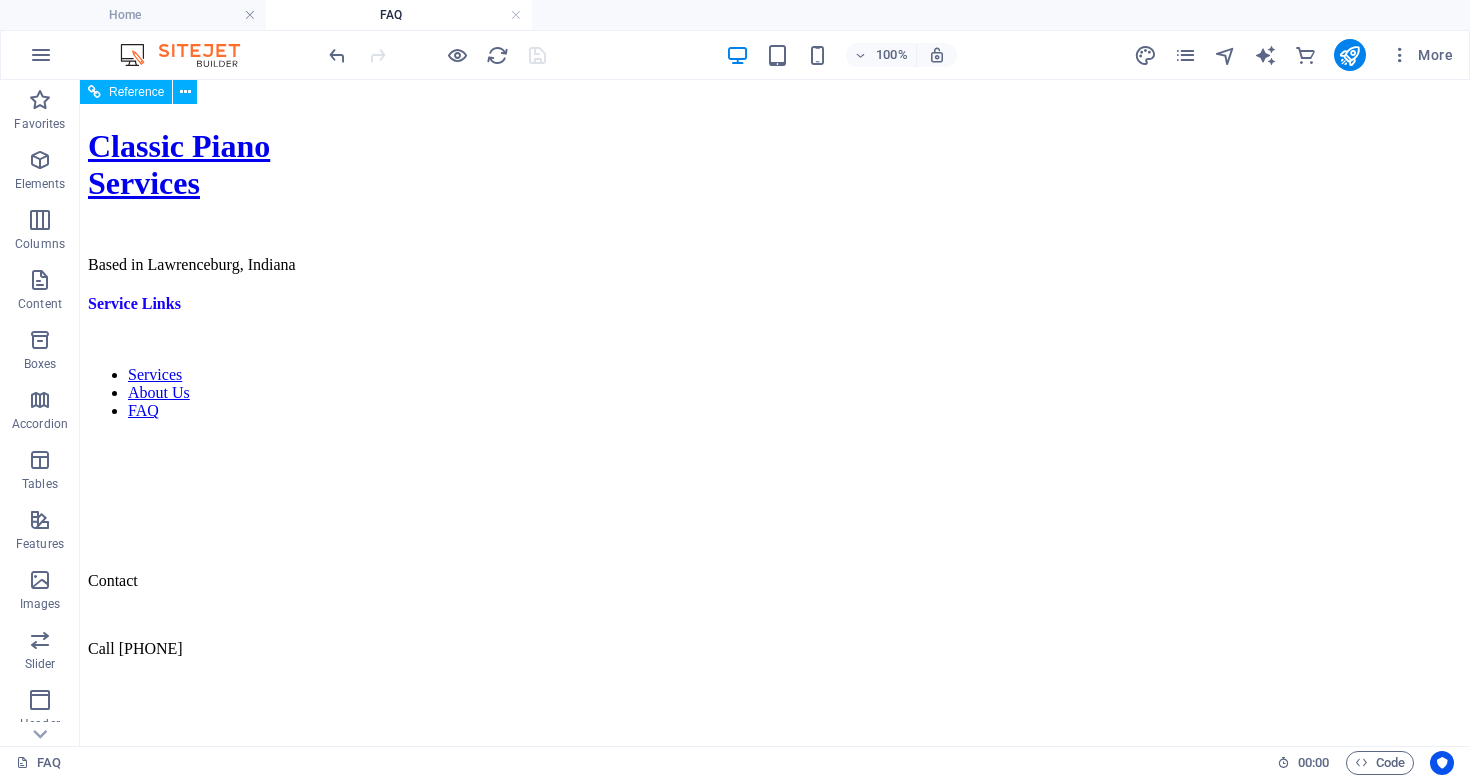 scroll, scrollTop: 3527, scrollLeft: 0, axis: vertical 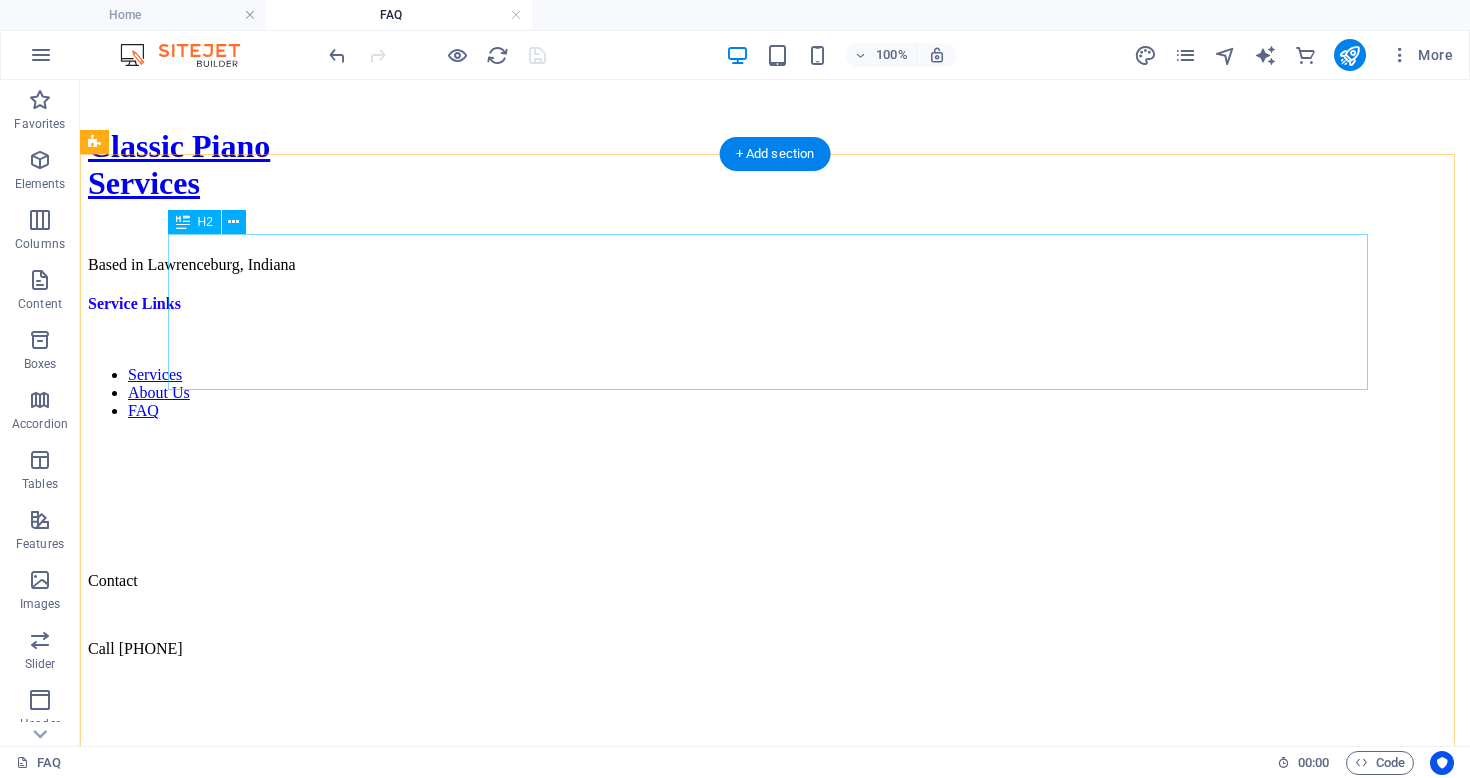 click on "HOW LONG DOES IT TAKE TO TUNE A PIANO" at bounding box center (775, -190) 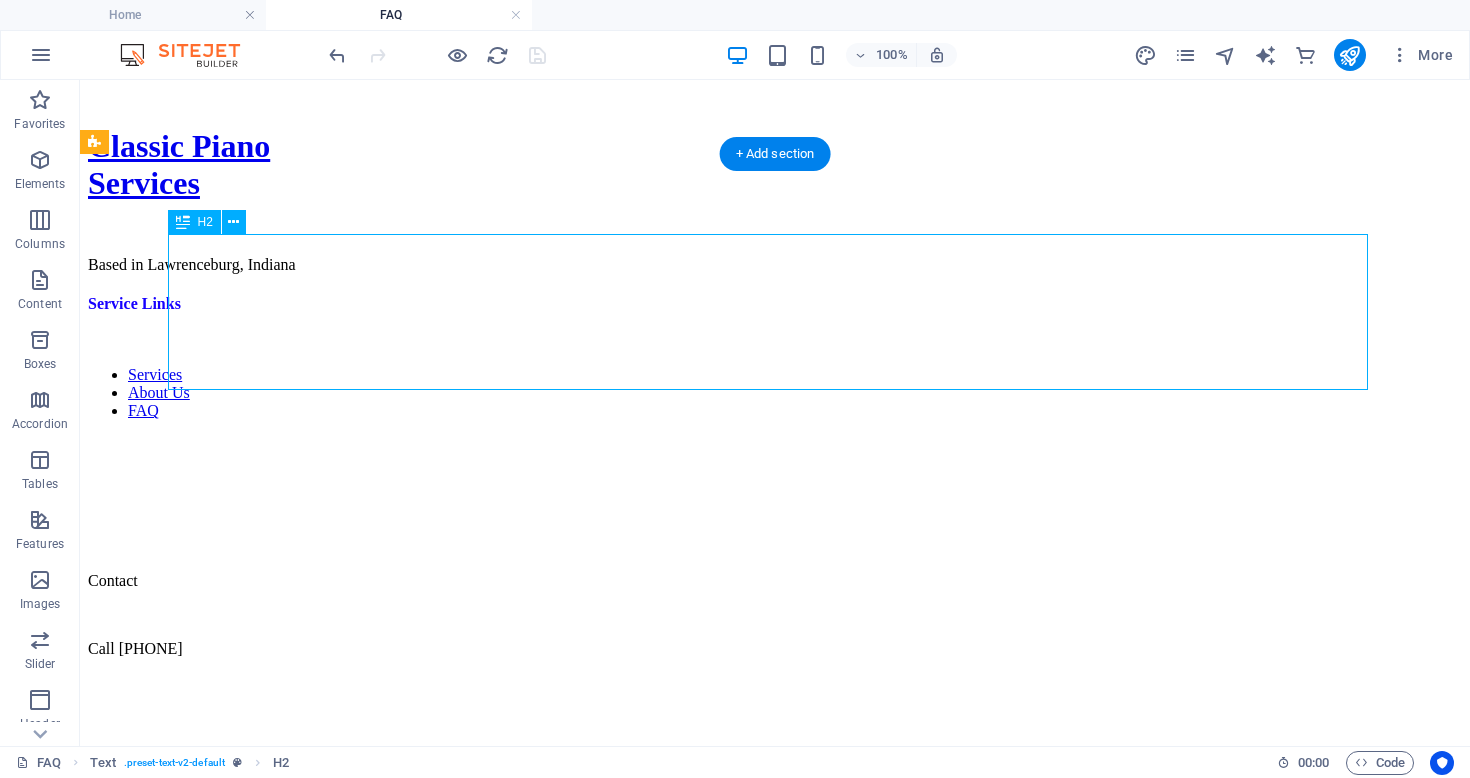 click on "HOW LONG DOES IT TAKE TO TUNE A PIANO" at bounding box center [775, -190] 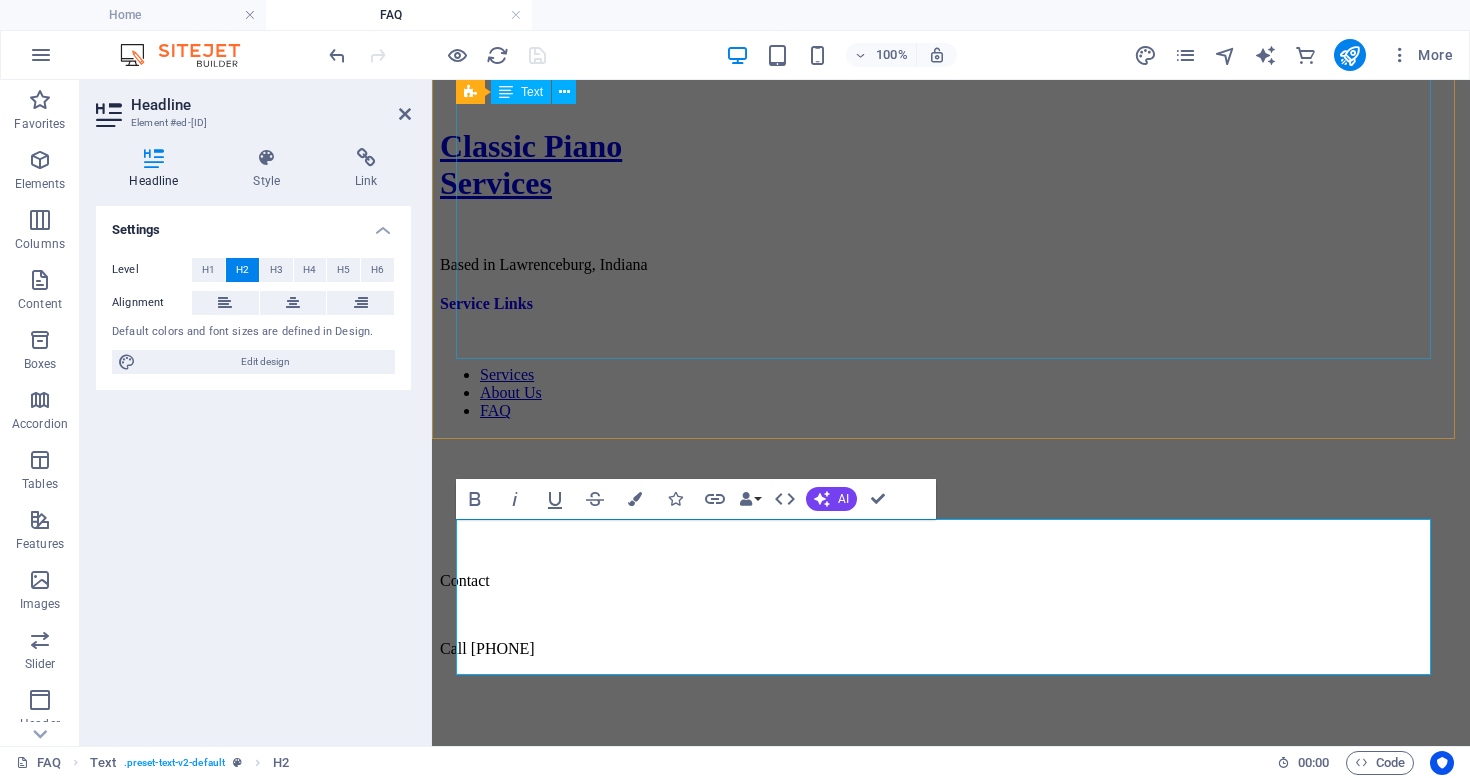 scroll, scrollTop: 3718, scrollLeft: 0, axis: vertical 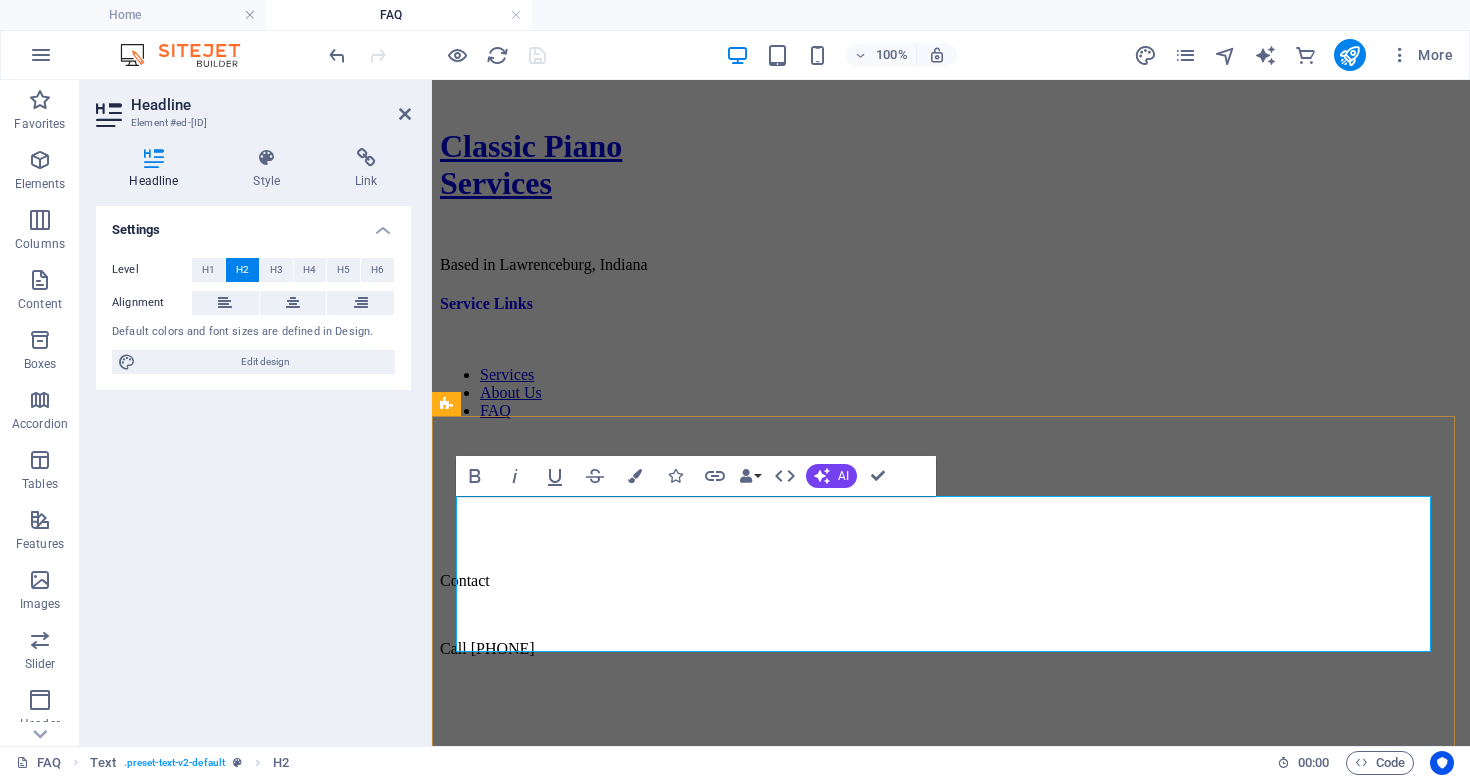 click on "HOW LONG DOES IT TAKE TO TUNE A PIANO" at bounding box center [951, -208] 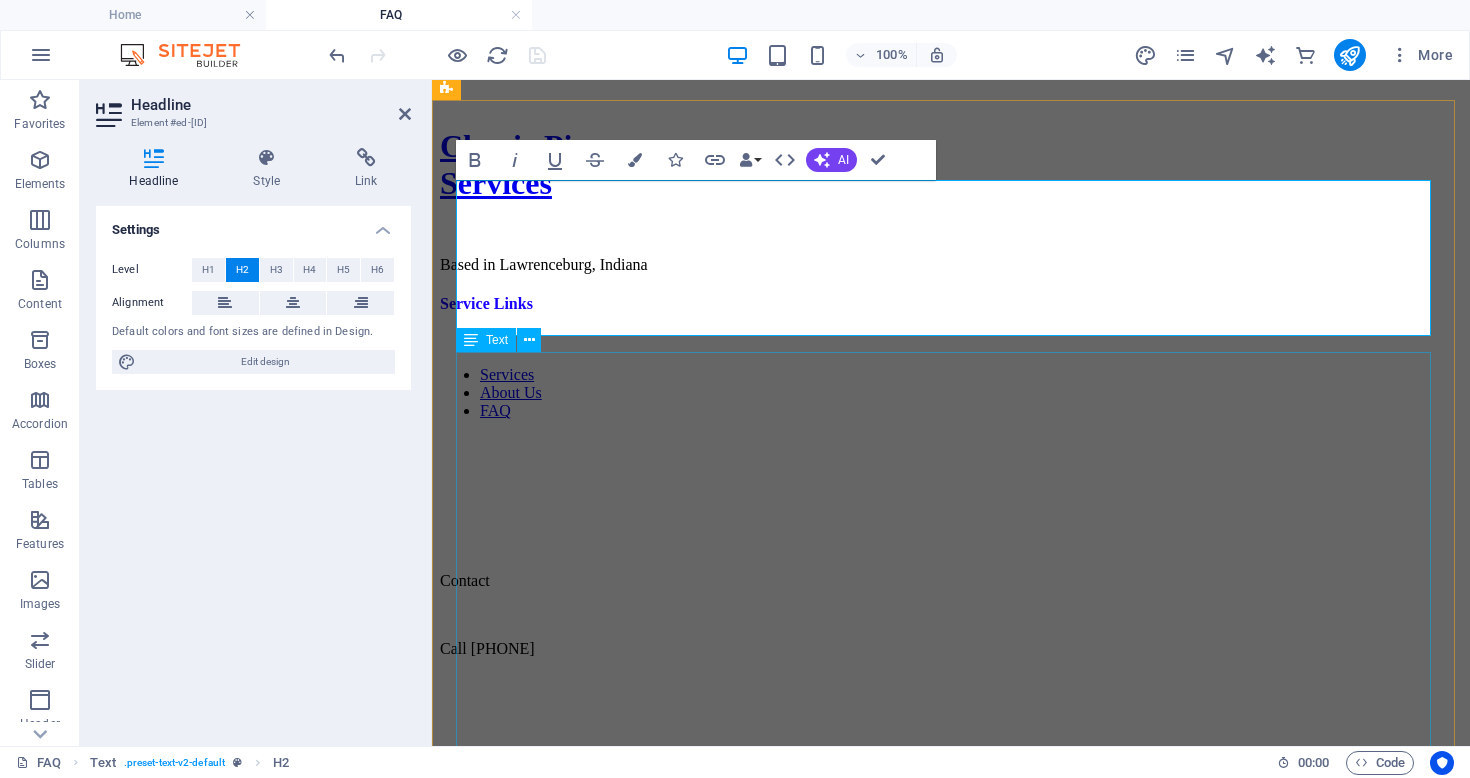 scroll, scrollTop: 4038, scrollLeft: 0, axis: vertical 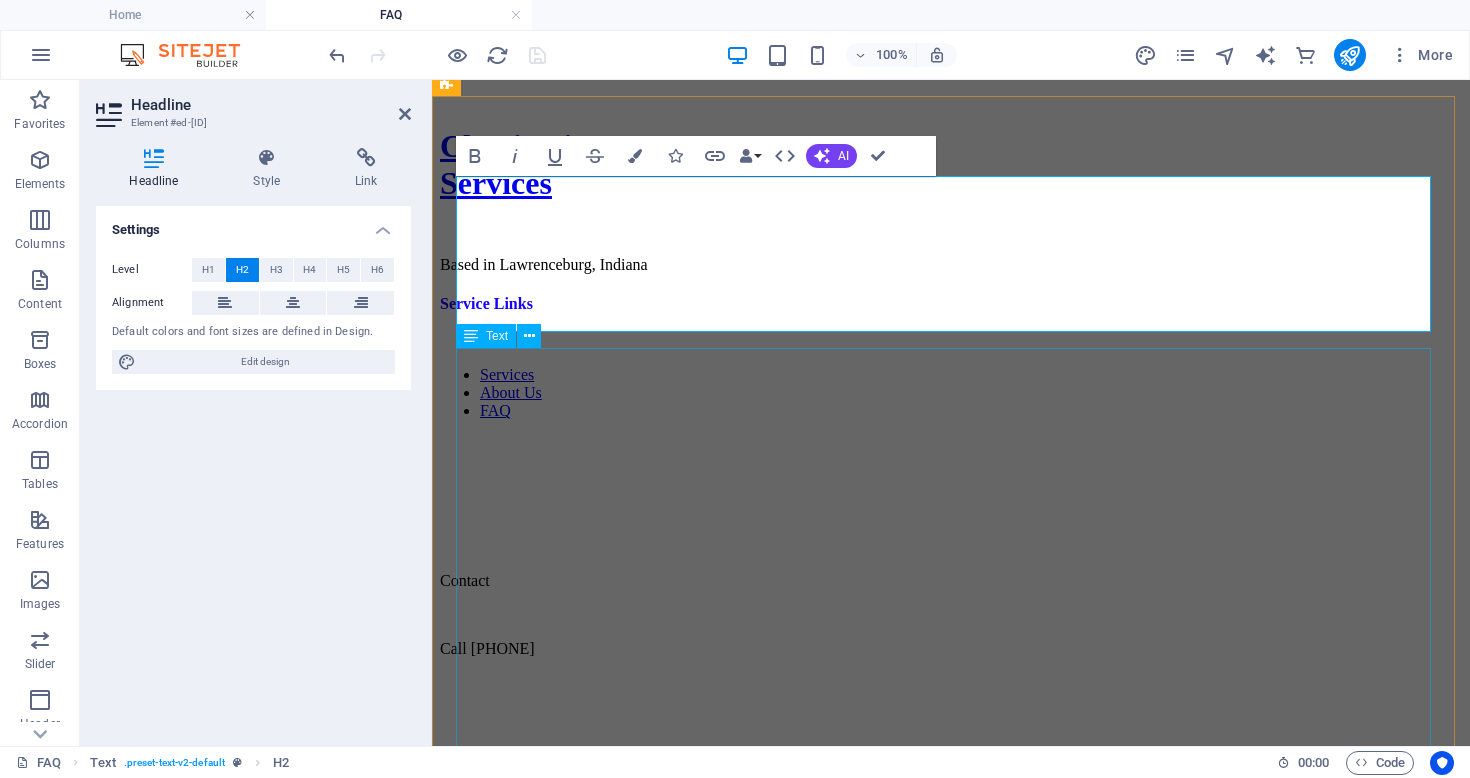 click on "Generally it takes around 1-1/2 to 2-1/2 hours to fully tune a piano. If more repairs are needed it may take longer. if an appointment runs the risk of taking a long time, rescheduling may be needed." at bounding box center (951, -124) 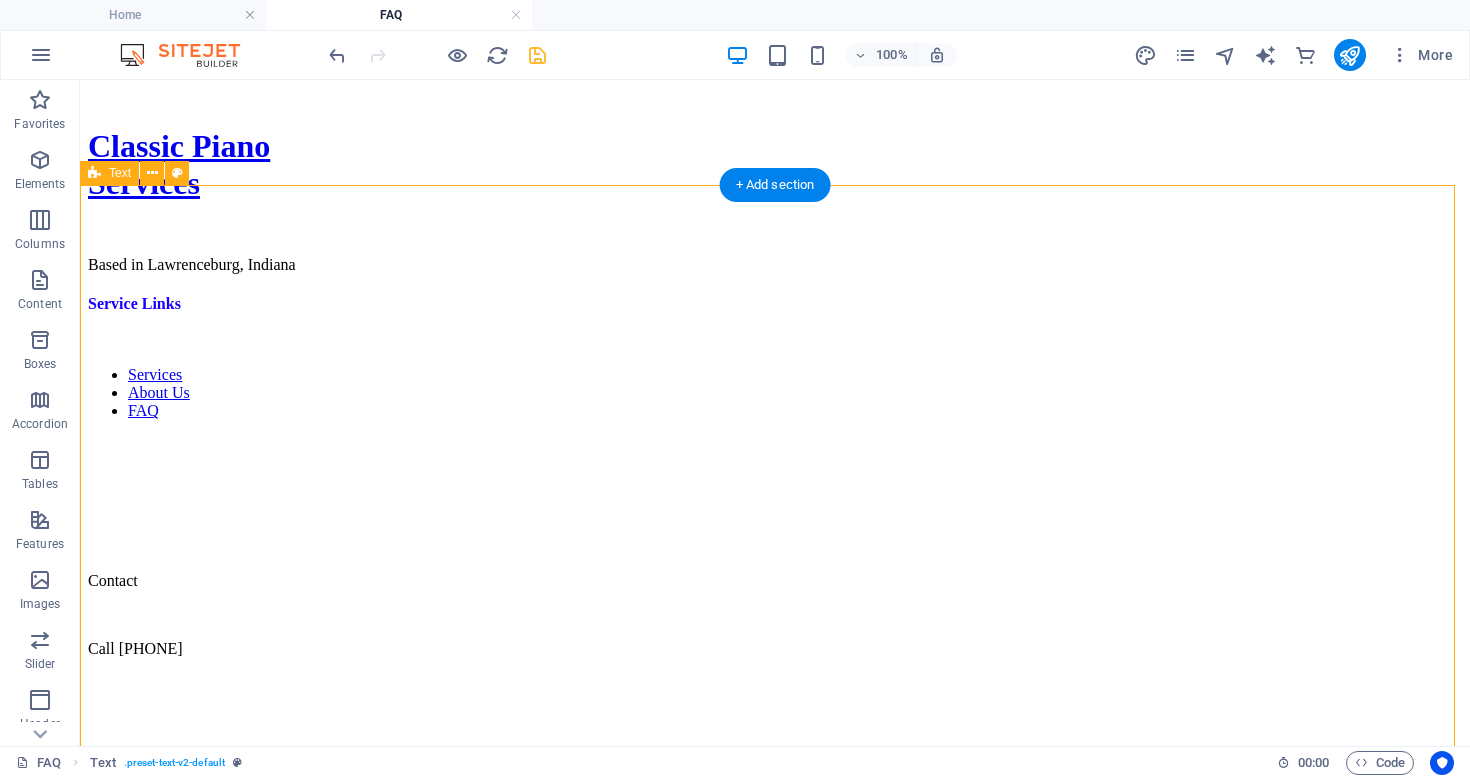 click on "HOW LONG DOES IT TAKE TO TUNE A PIANO? Generally it takes around 1-1/2 to 2-1/2 hours to fully tune a piano. If more repairs are needed it may take longer. if an appointment runs the risk of taking a long time, rescheduling may be needed." at bounding box center [775, -155] 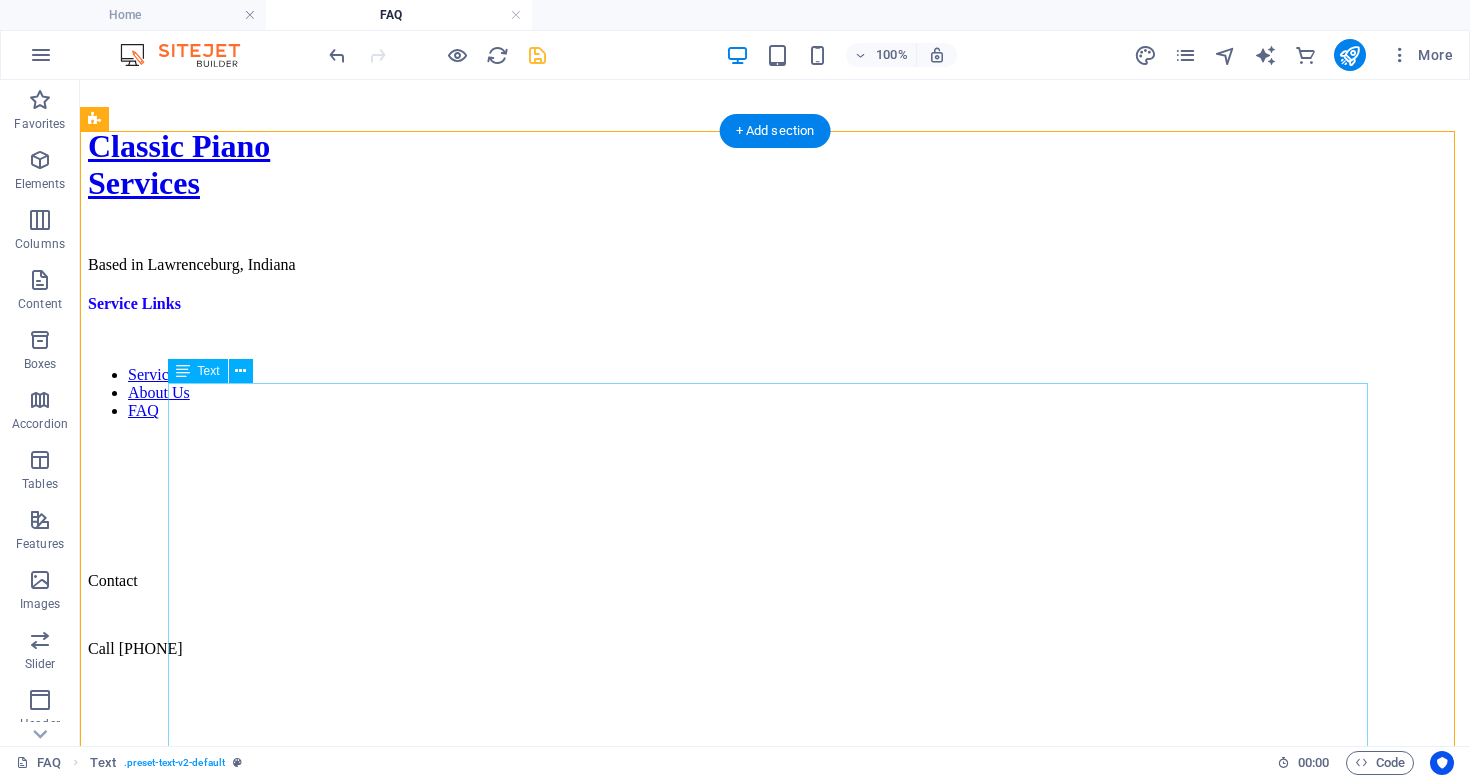 scroll, scrollTop: 3550, scrollLeft: 0, axis: vertical 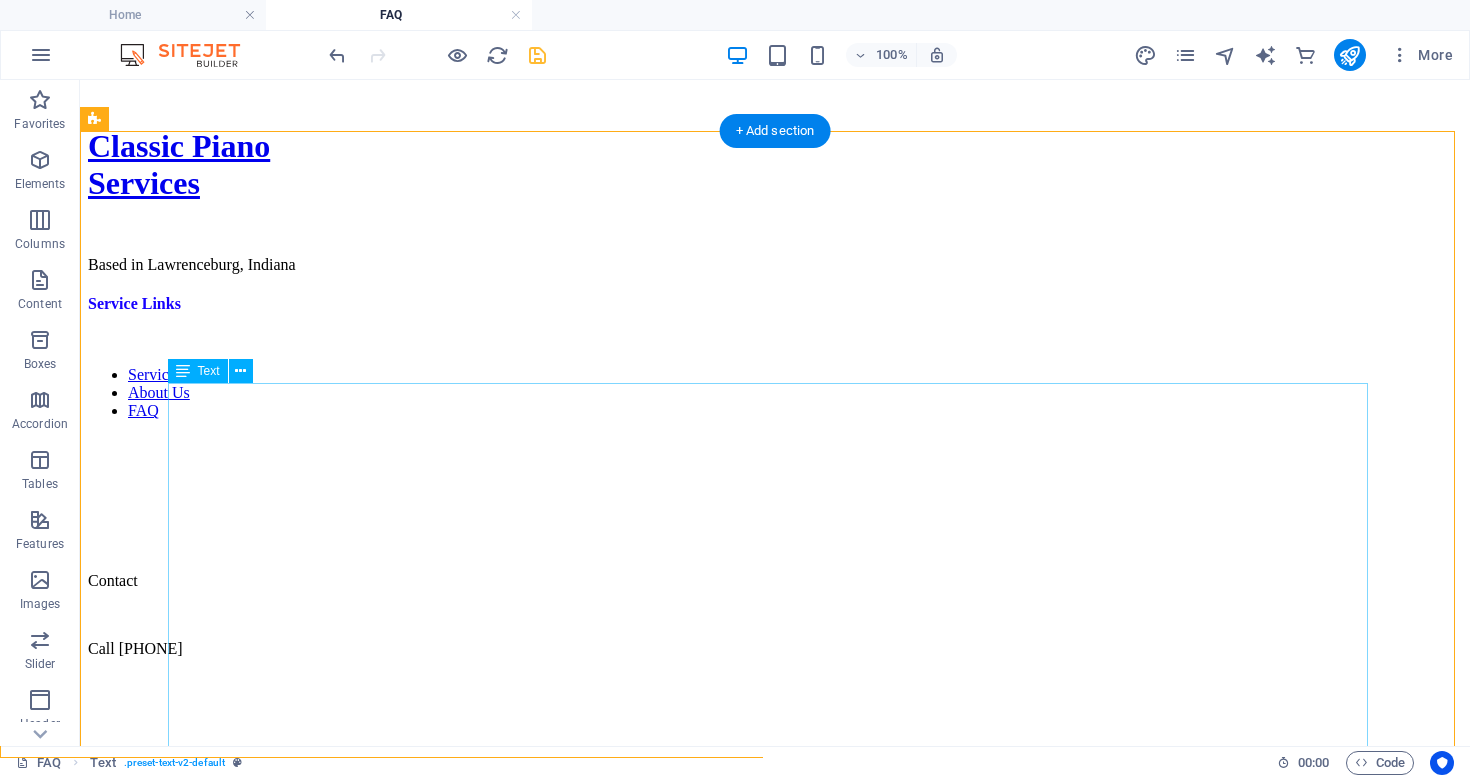 click on "Generally it takes around 1-1/2 to 2-1/2 hours to fully tune a piano. If more repairs are needed it may take longer. if an appointment runs the risk of taking a long time, rescheduling may be needed." at bounding box center (775, -115) 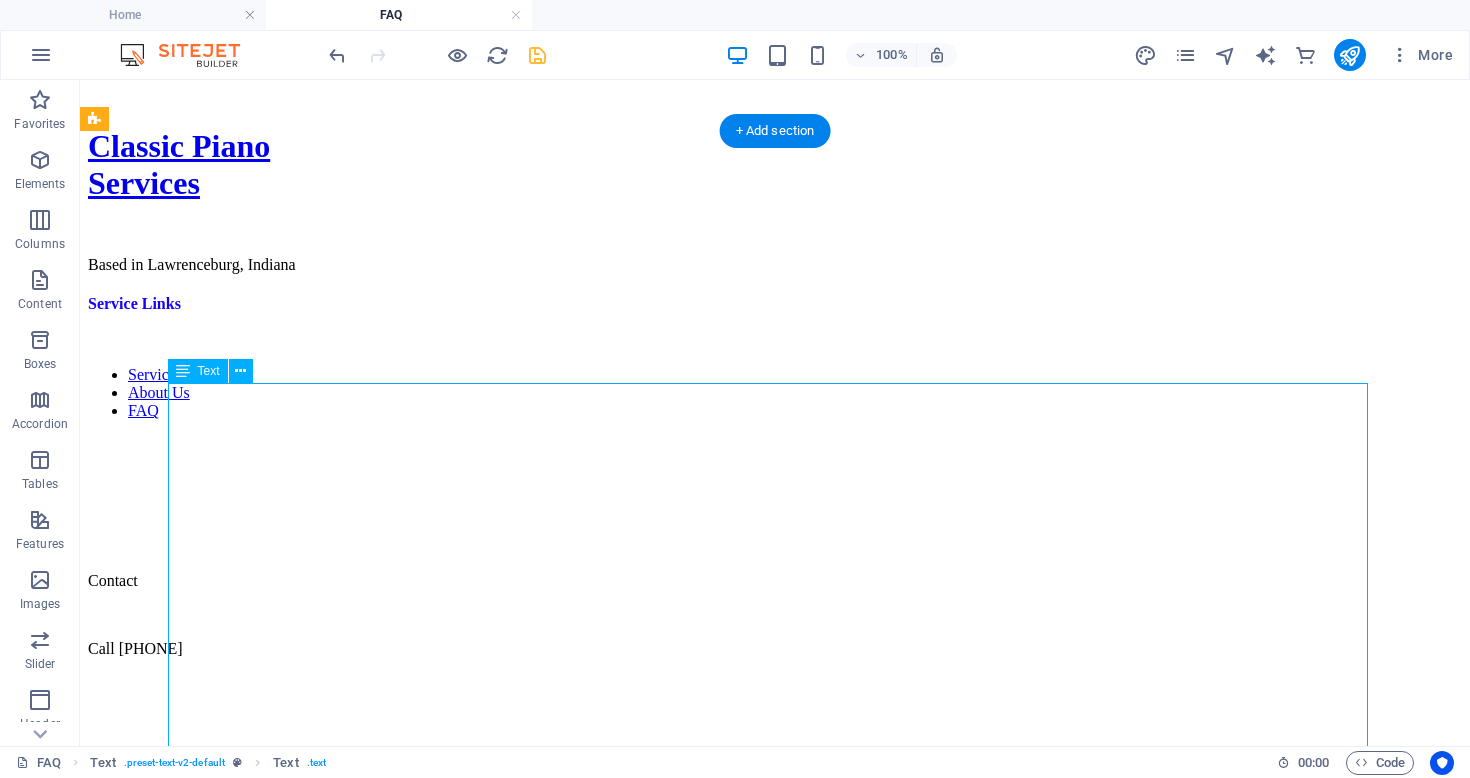 click on "Generally it takes around 1-1/2 to 2-1/2 hours to fully tune a piano. If more repairs are needed it may take longer. if an appointment runs the risk of taking a long time, rescheduling may be needed." at bounding box center [775, -115] 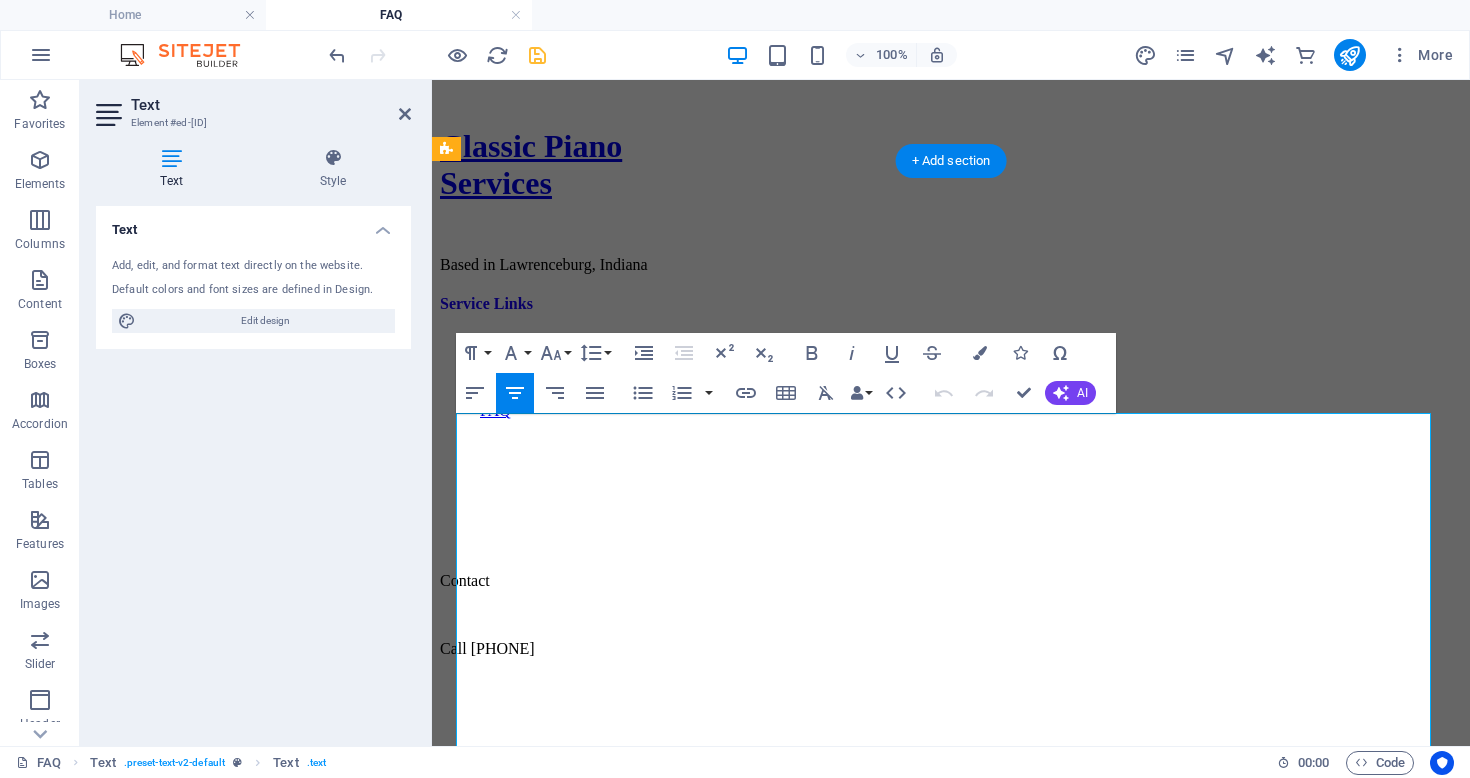 scroll, scrollTop: 3973, scrollLeft: 0, axis: vertical 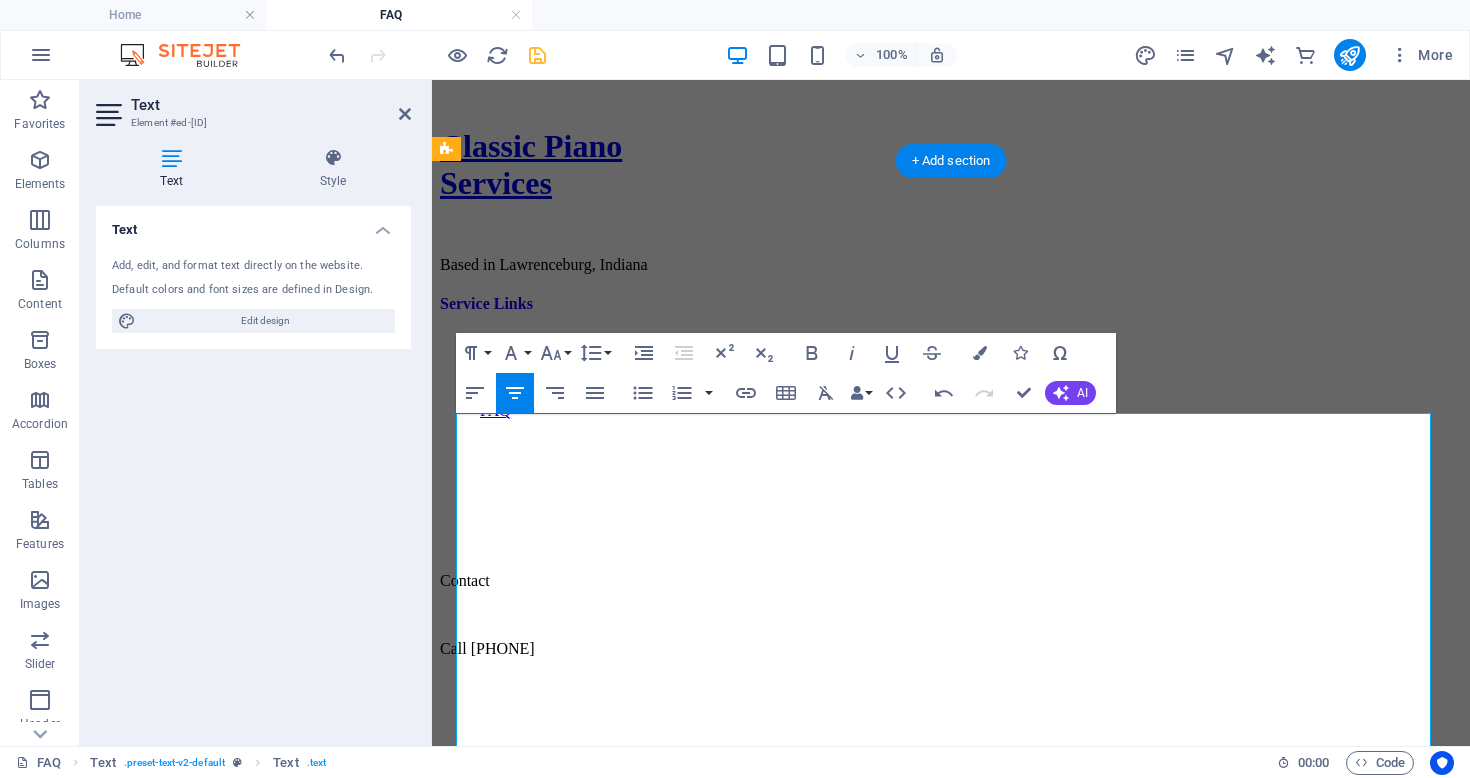 type 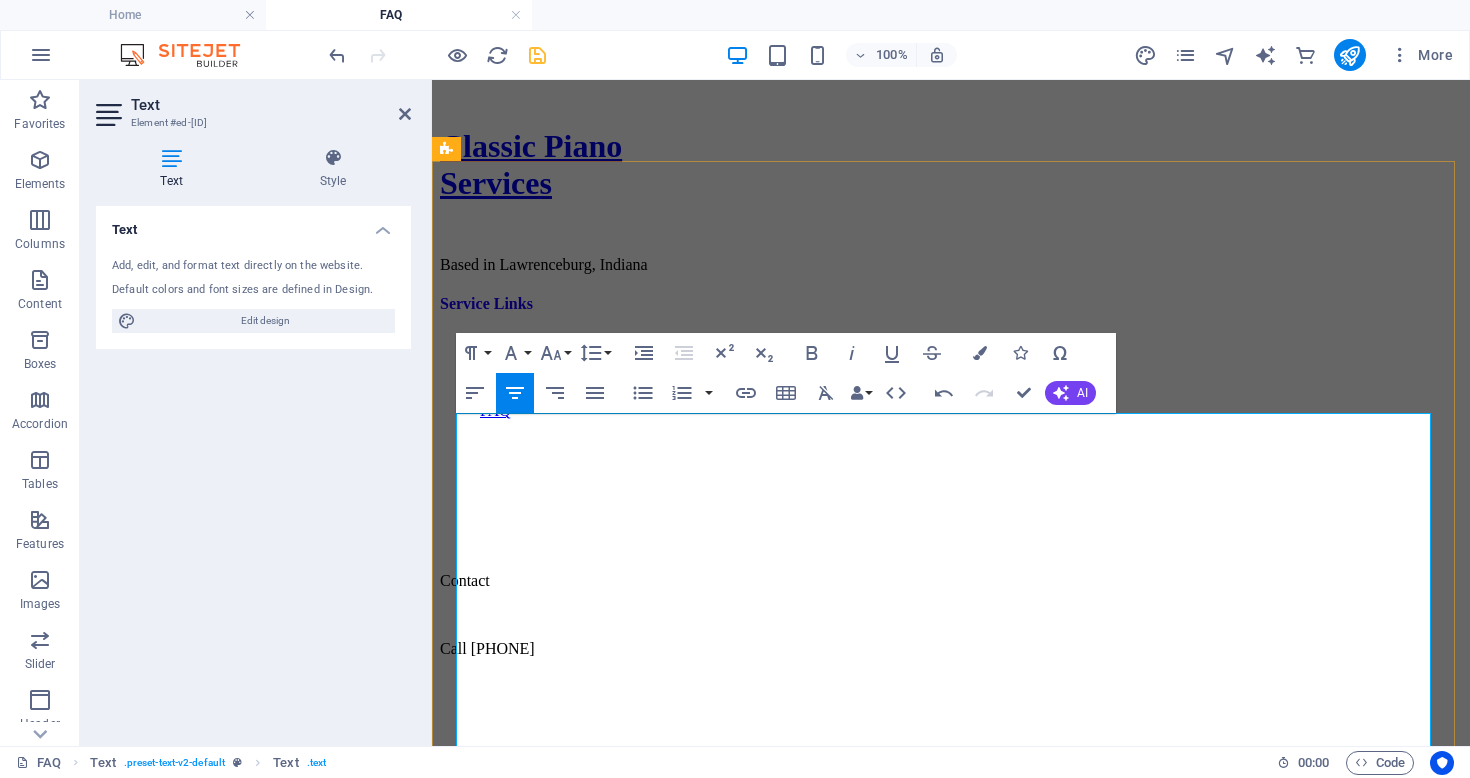 click on "Generally it takes around 1-1/2 to 2-1/2 hours to fully tune a piano. If other  repairs are needed it may take longer. if an appointment runs the risk of taking a long time, rescheduling may be needed." at bounding box center (951, -124) 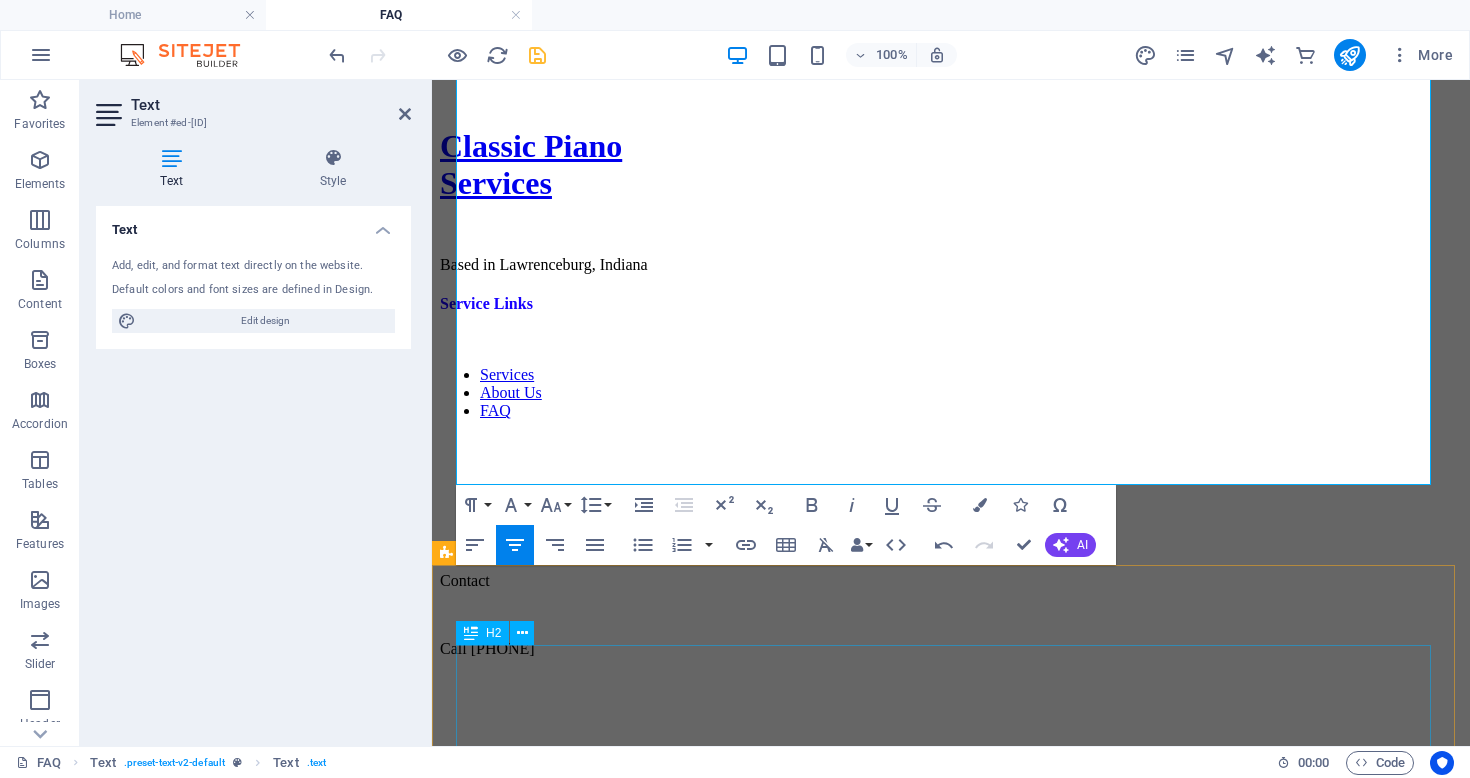 scroll, scrollTop: 4351, scrollLeft: 0, axis: vertical 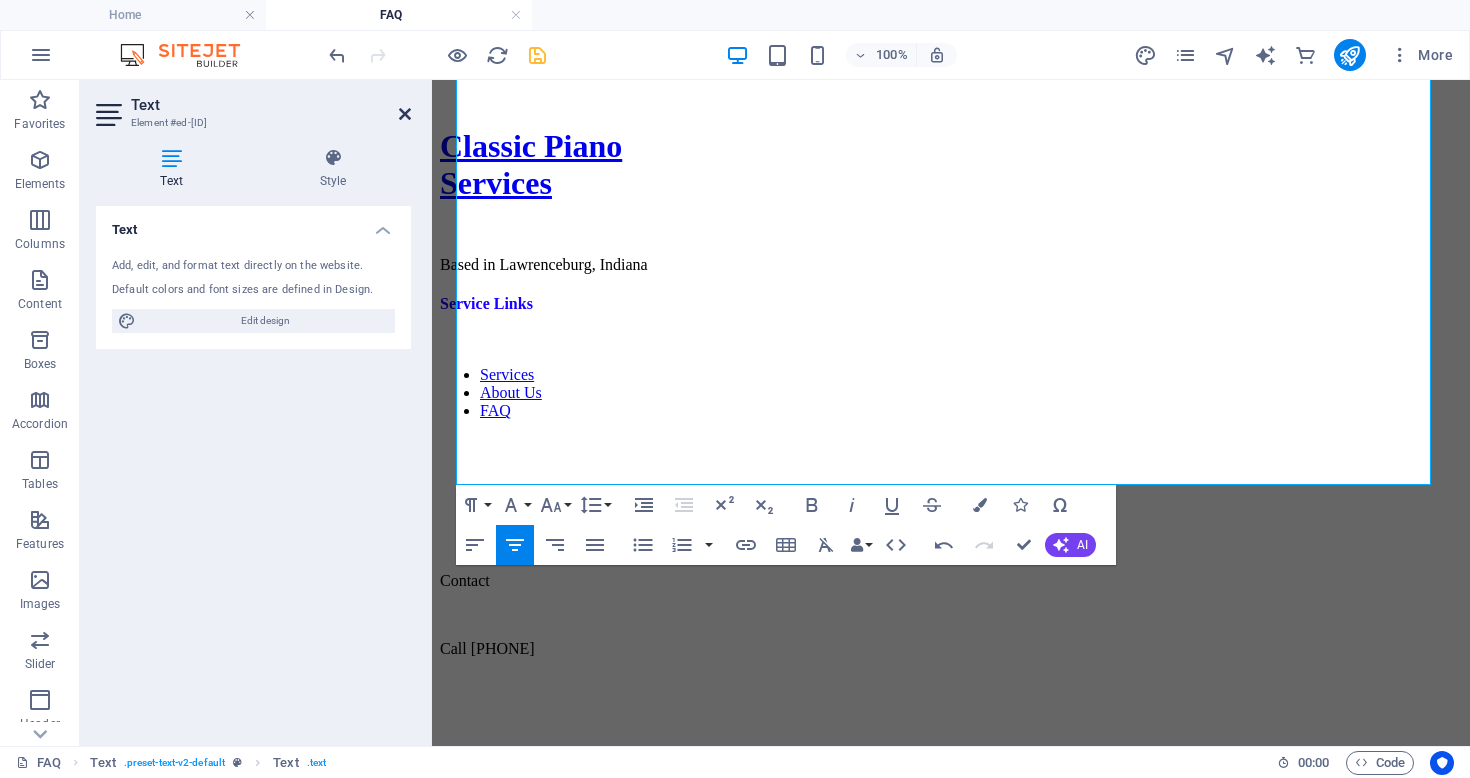click at bounding box center (405, 114) 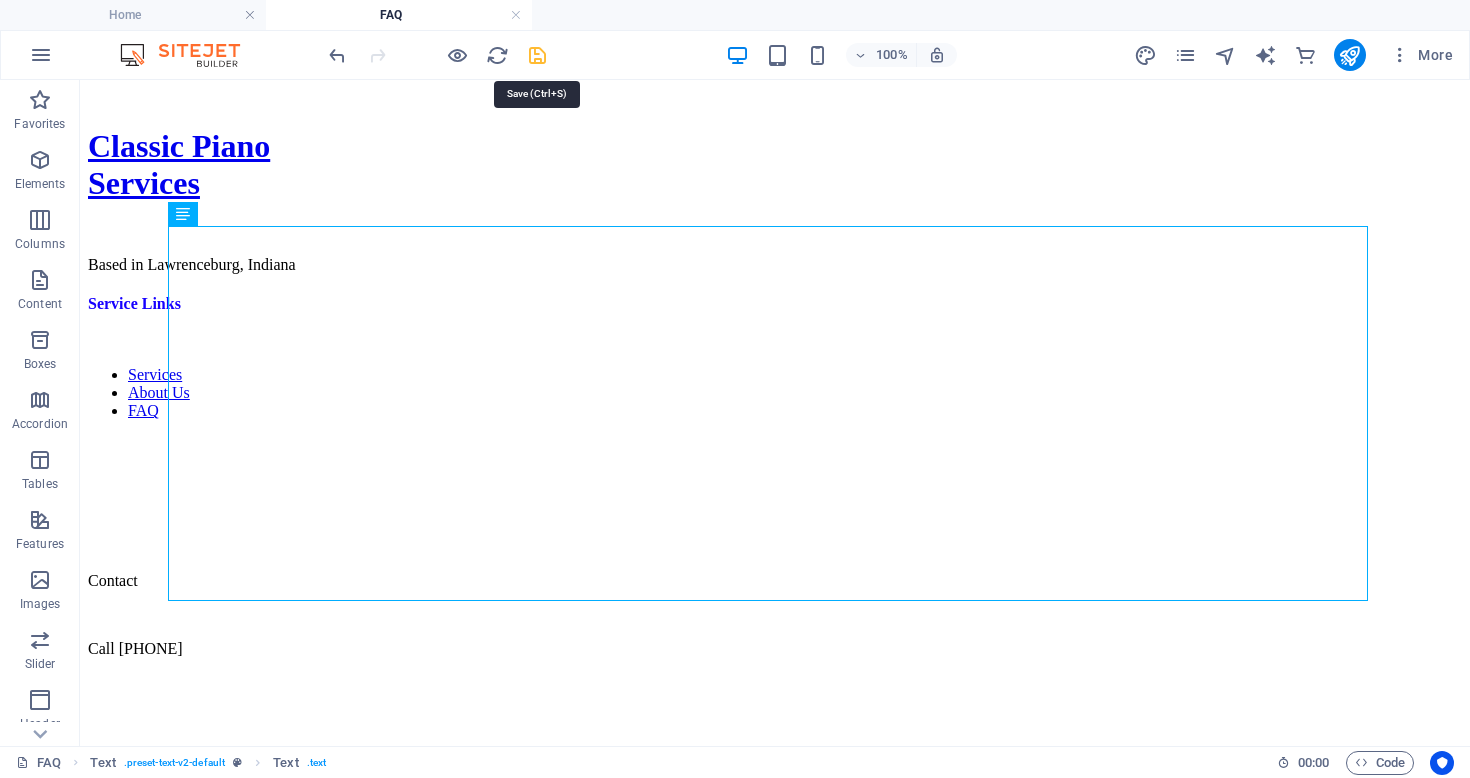 click at bounding box center [537, 55] 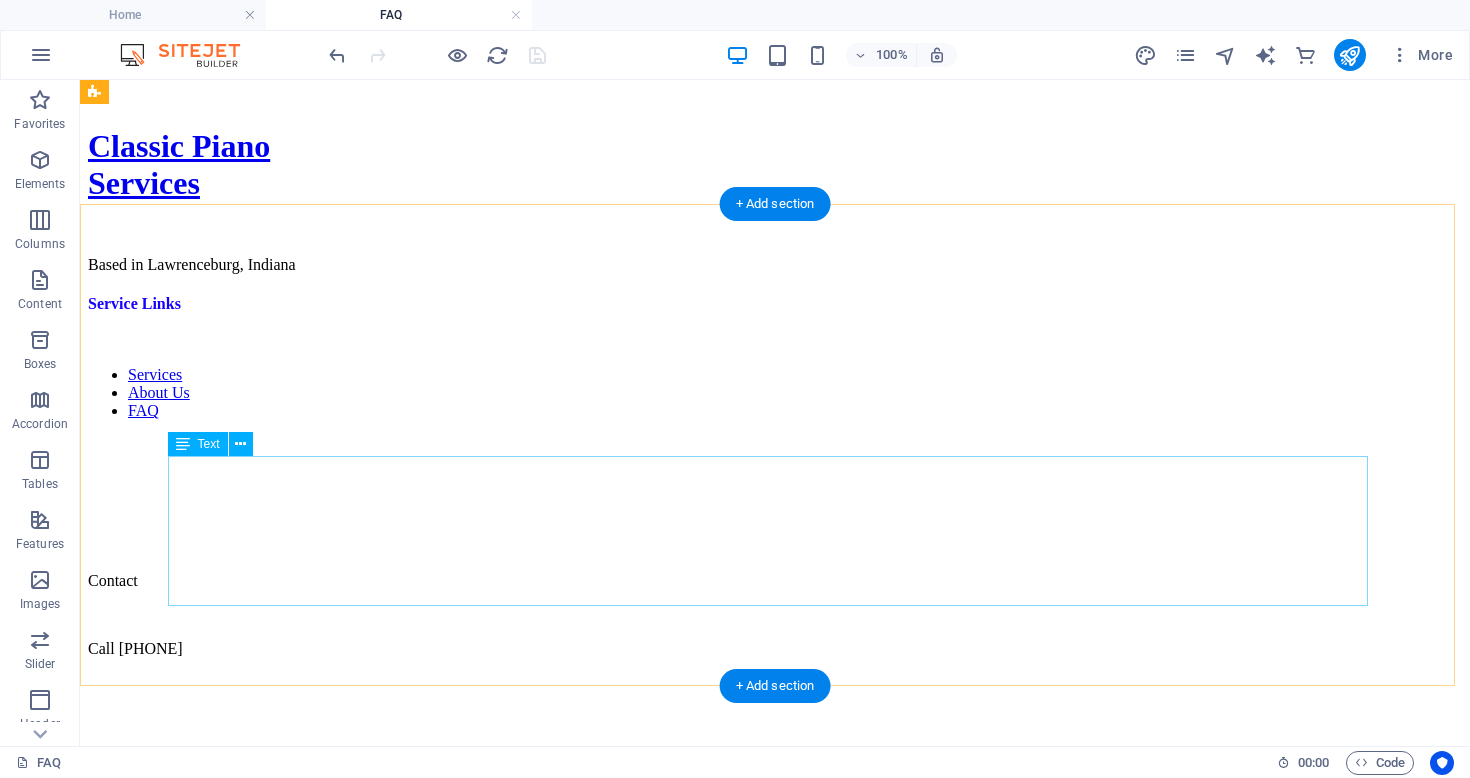 scroll, scrollTop: 4182, scrollLeft: 0, axis: vertical 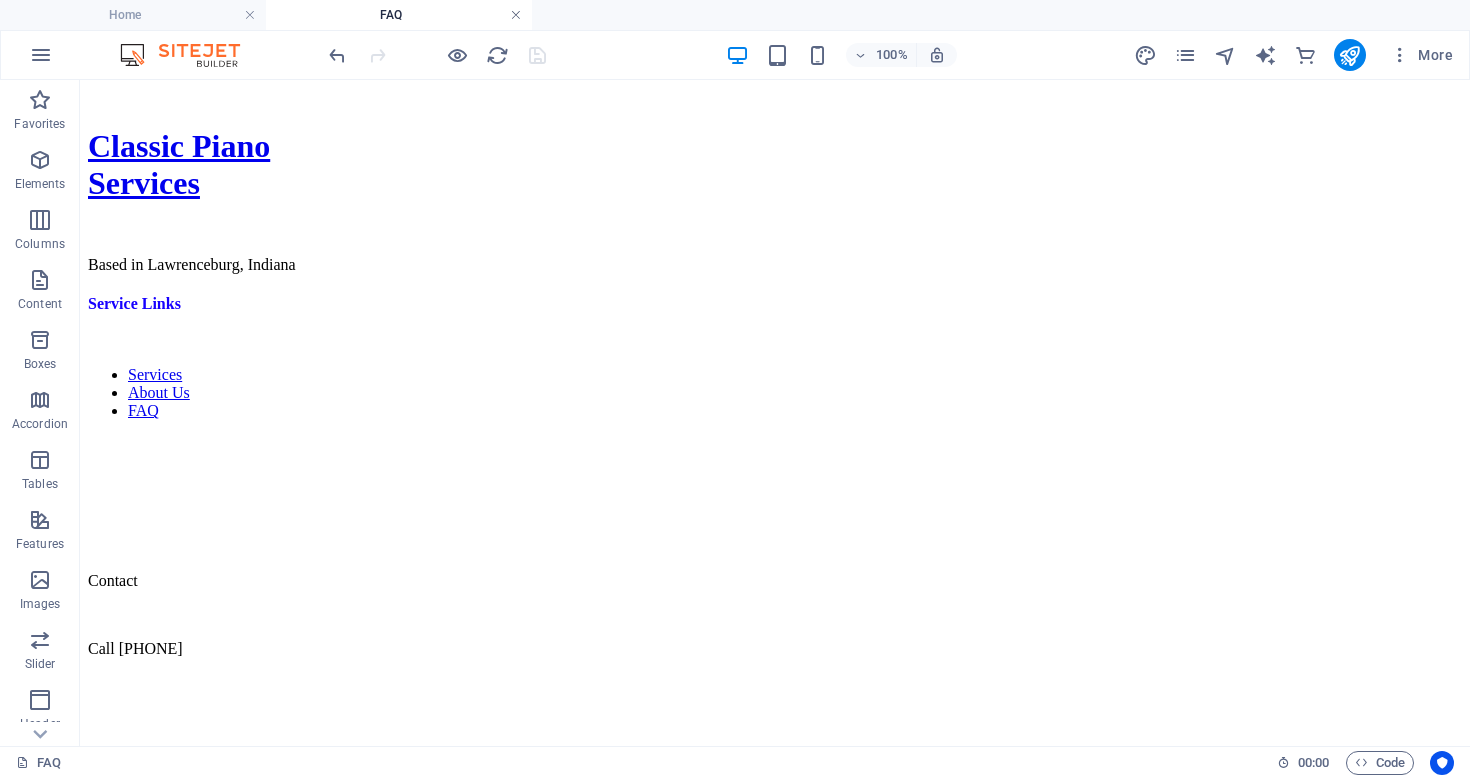 click at bounding box center (516, 15) 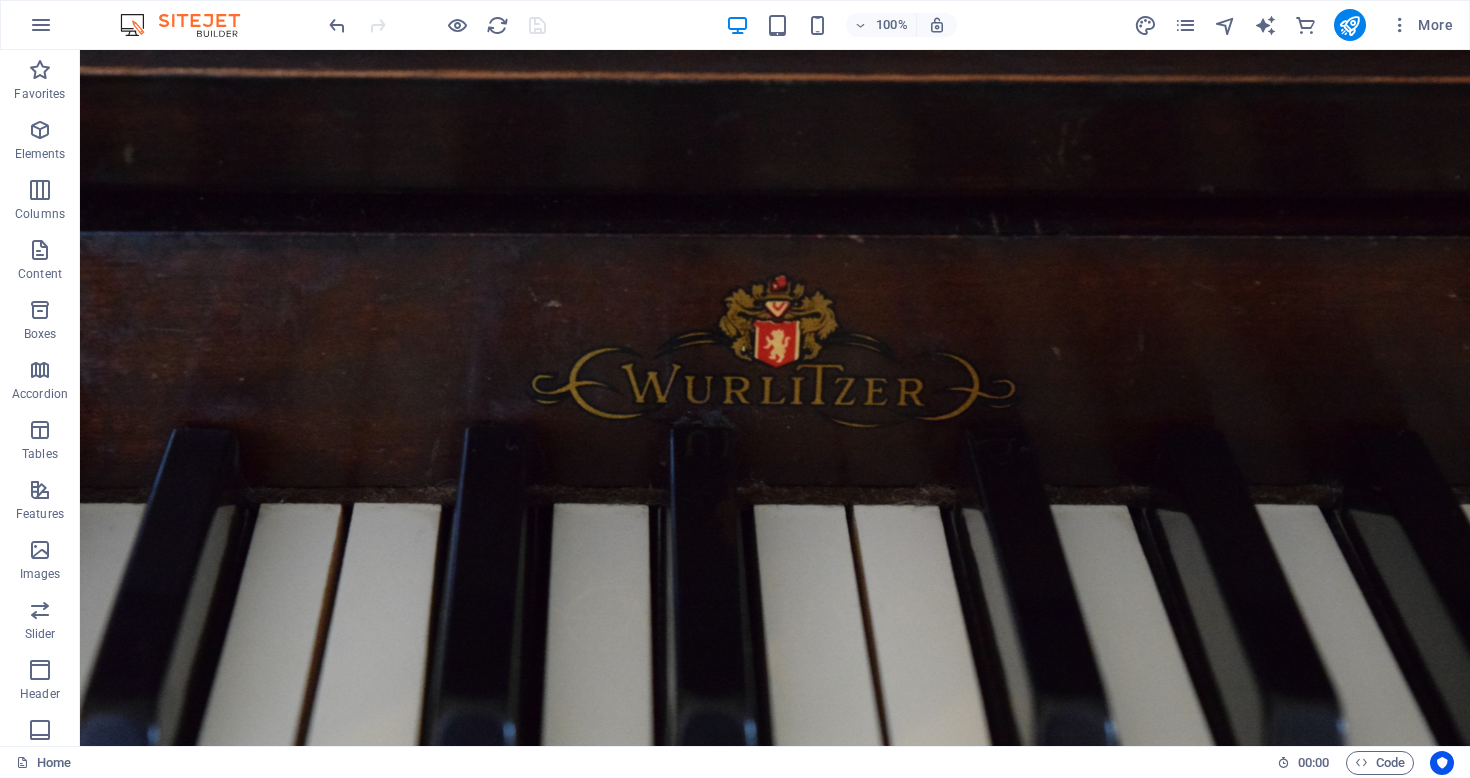 click on "100% More" at bounding box center (735, 25) 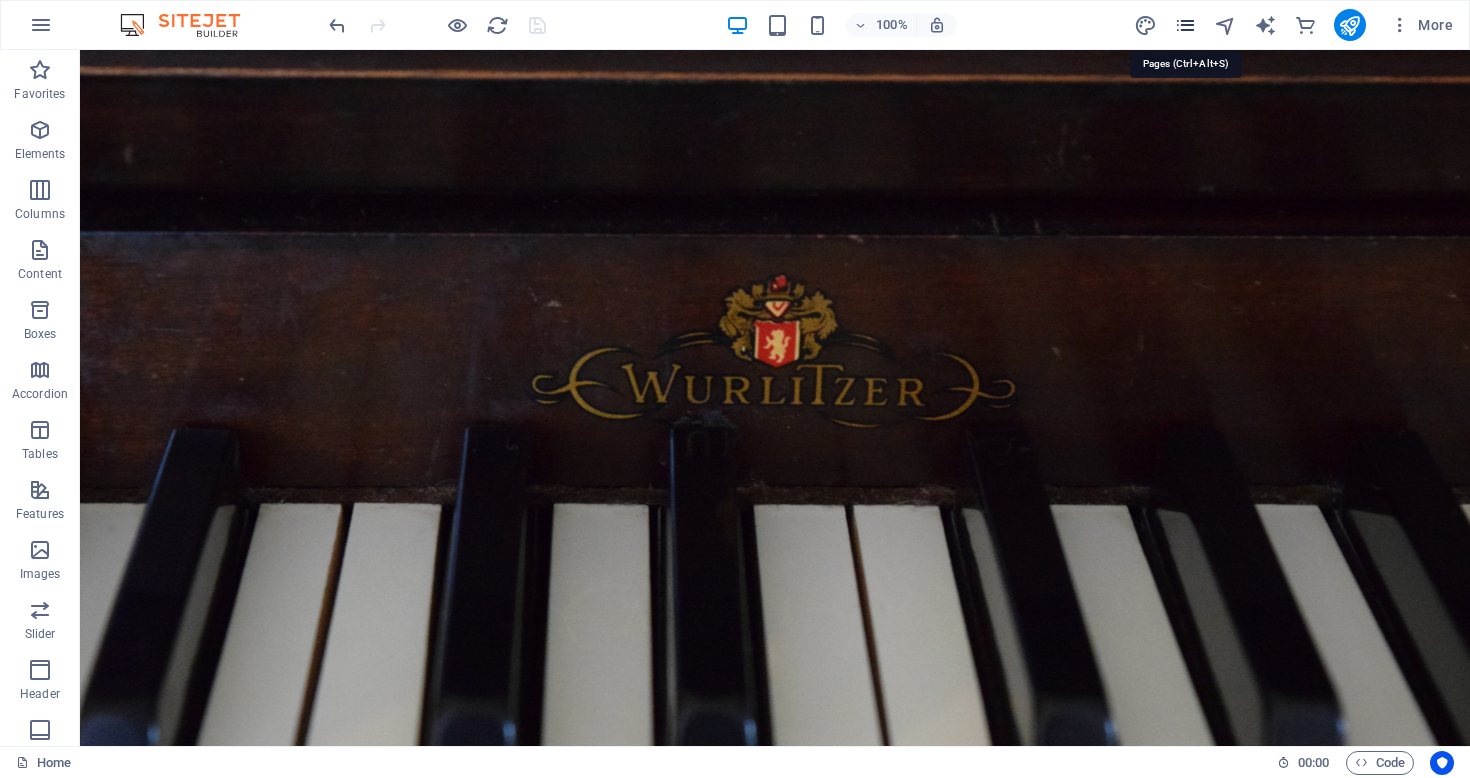 click at bounding box center (1185, 25) 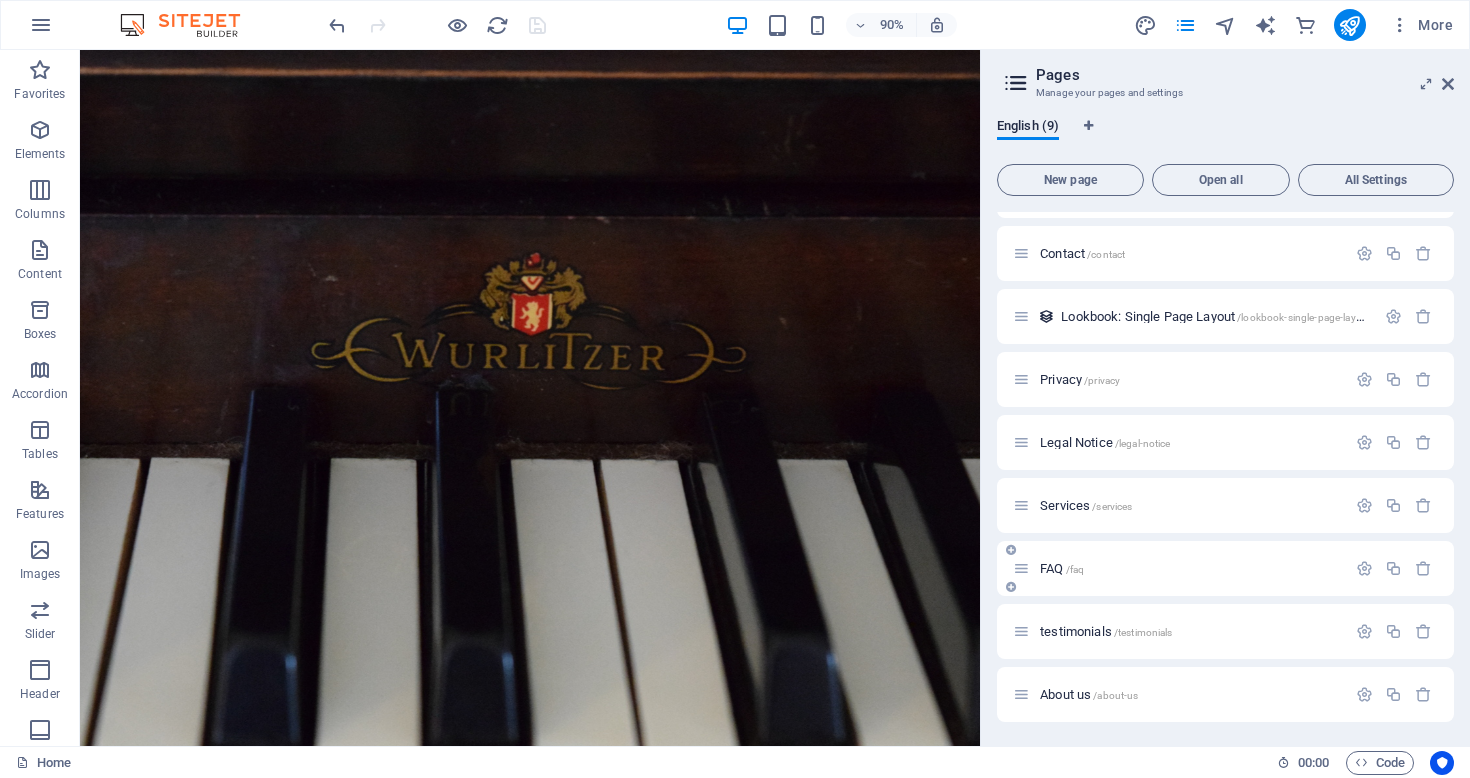 scroll, scrollTop: 49, scrollLeft: 0, axis: vertical 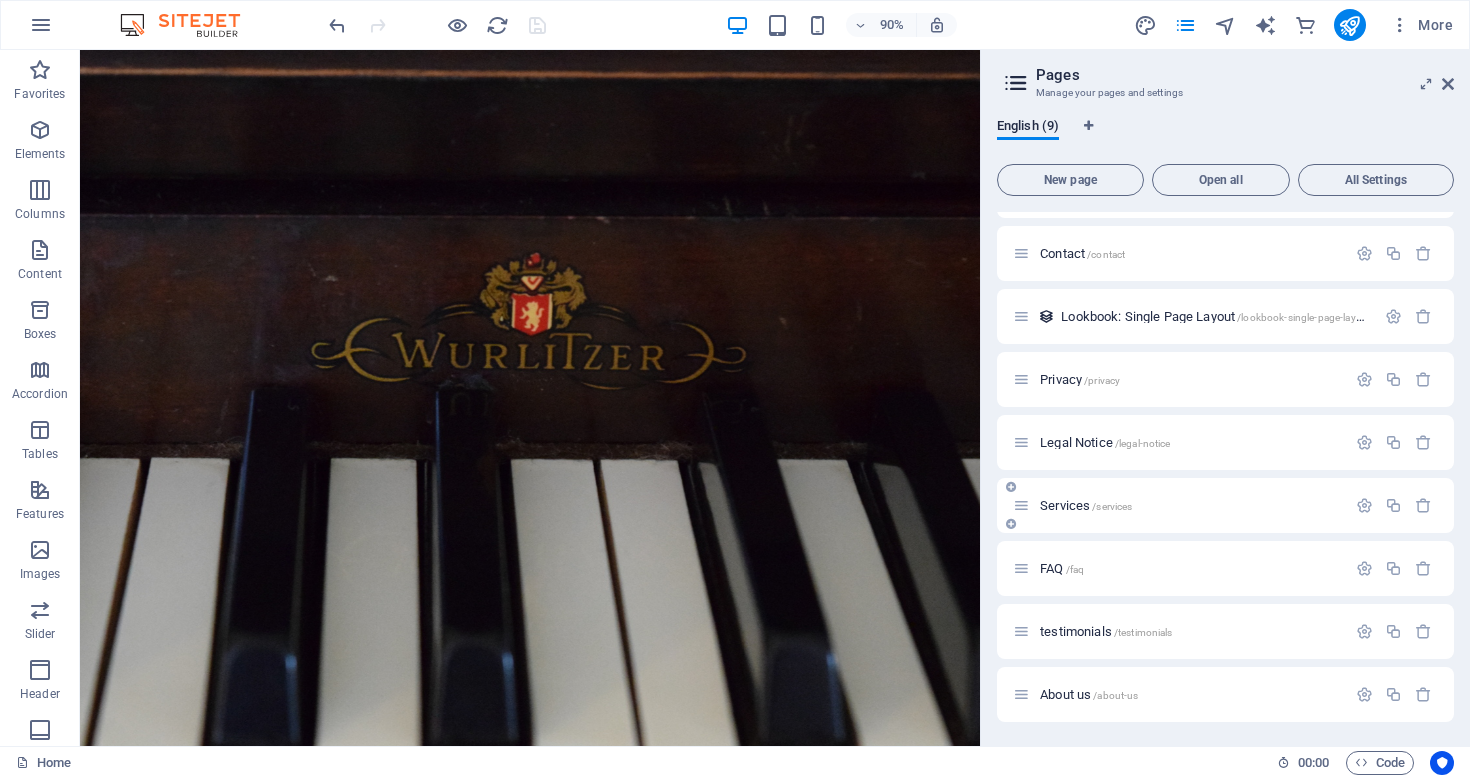 click on "Services /services" at bounding box center [1086, 505] 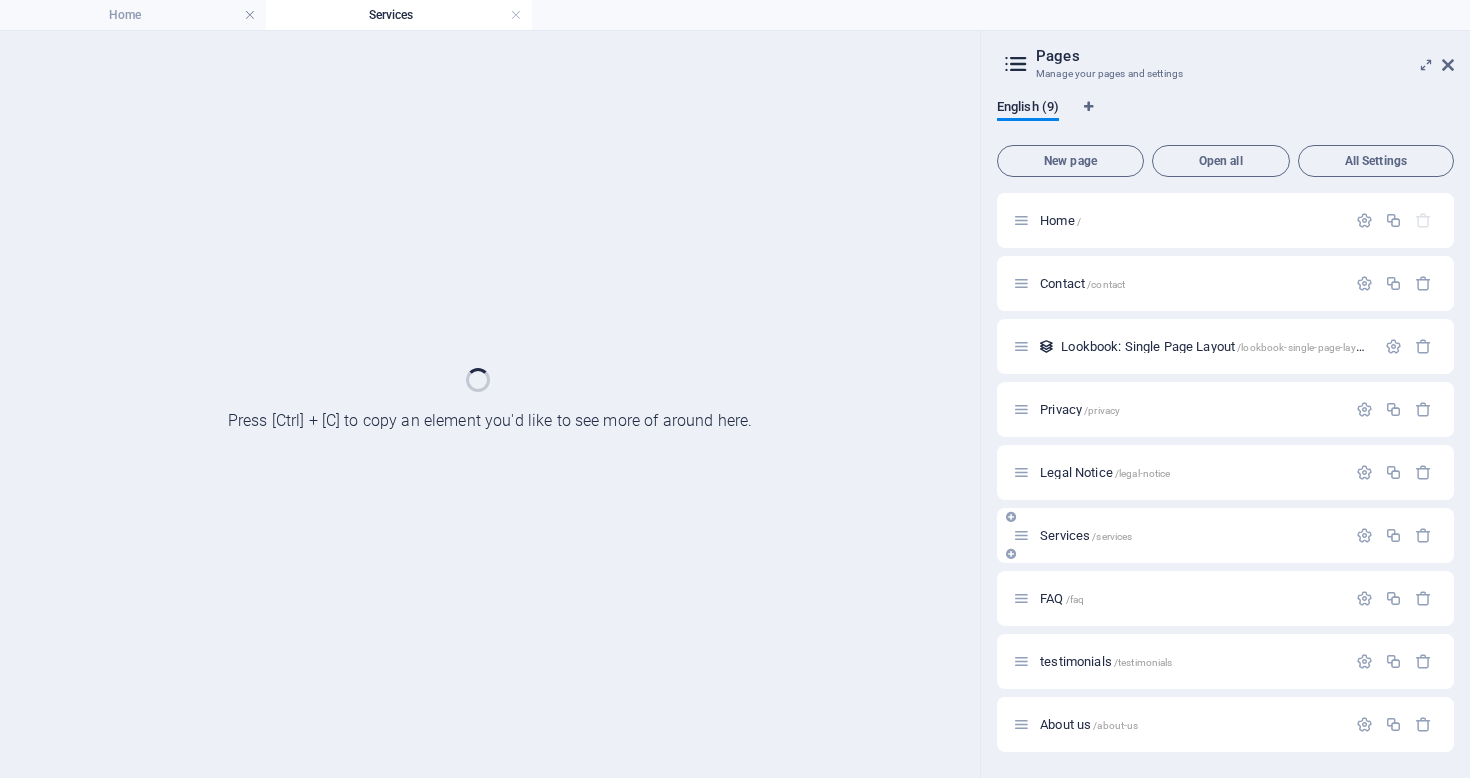 scroll, scrollTop: 0, scrollLeft: 0, axis: both 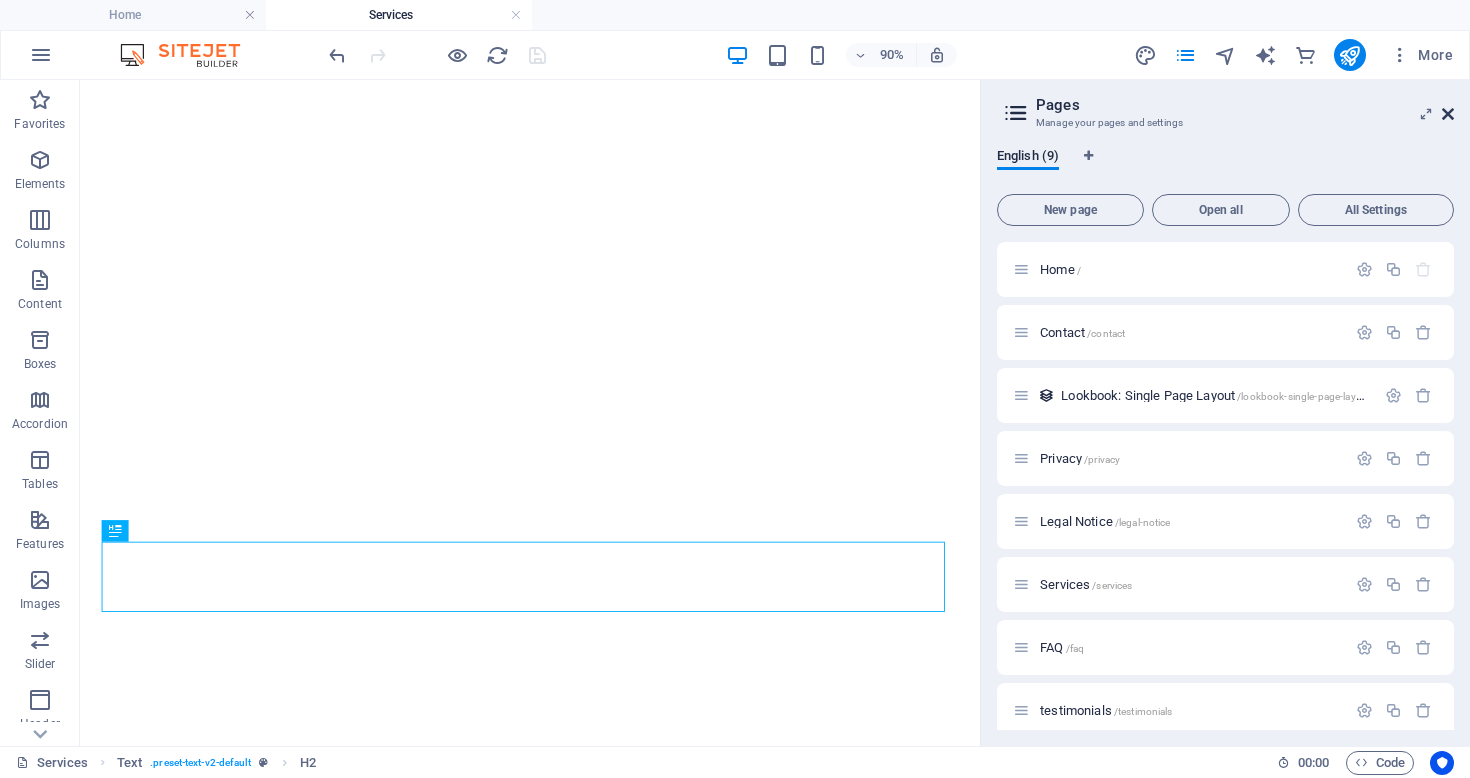 click on "More" at bounding box center (1421, 55) 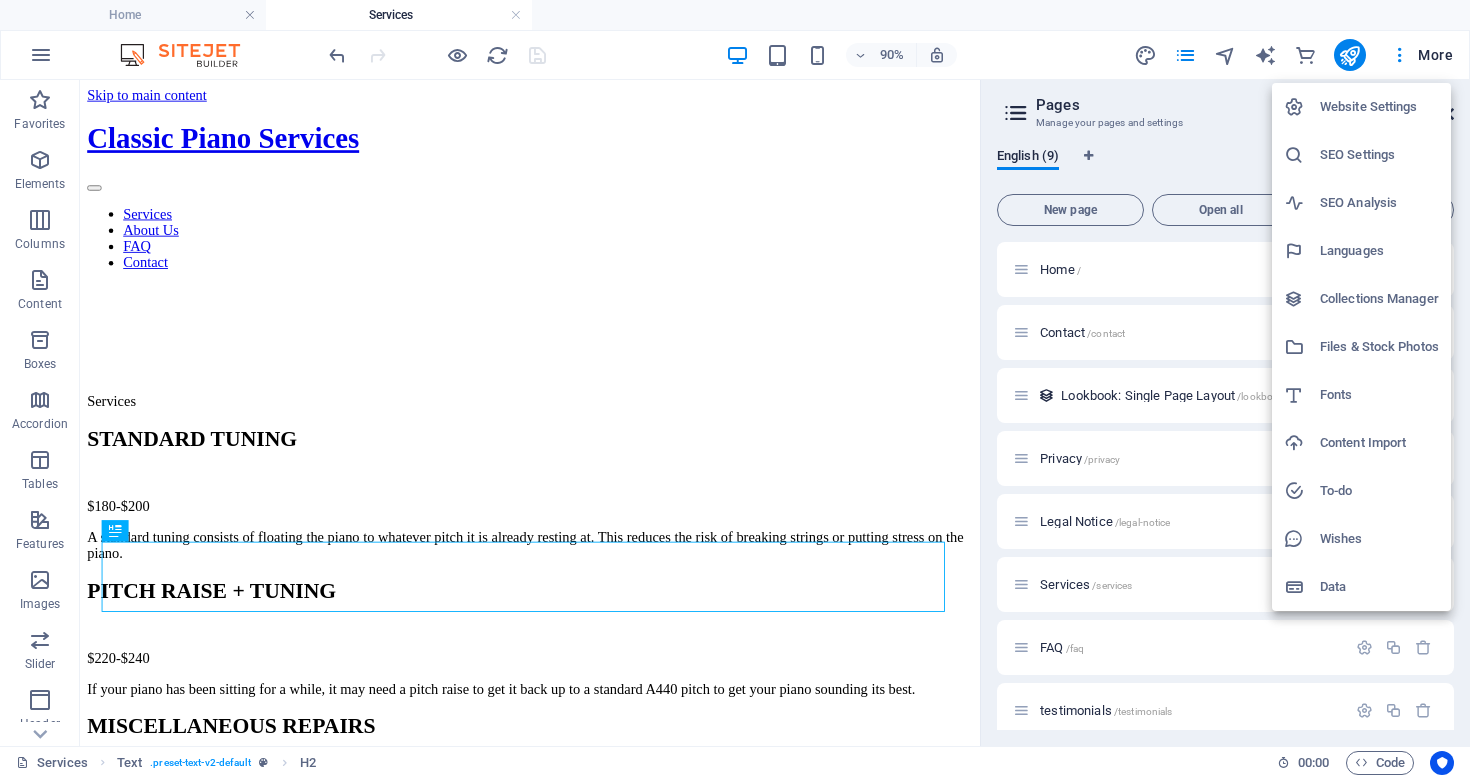 scroll, scrollTop: 0, scrollLeft: 0, axis: both 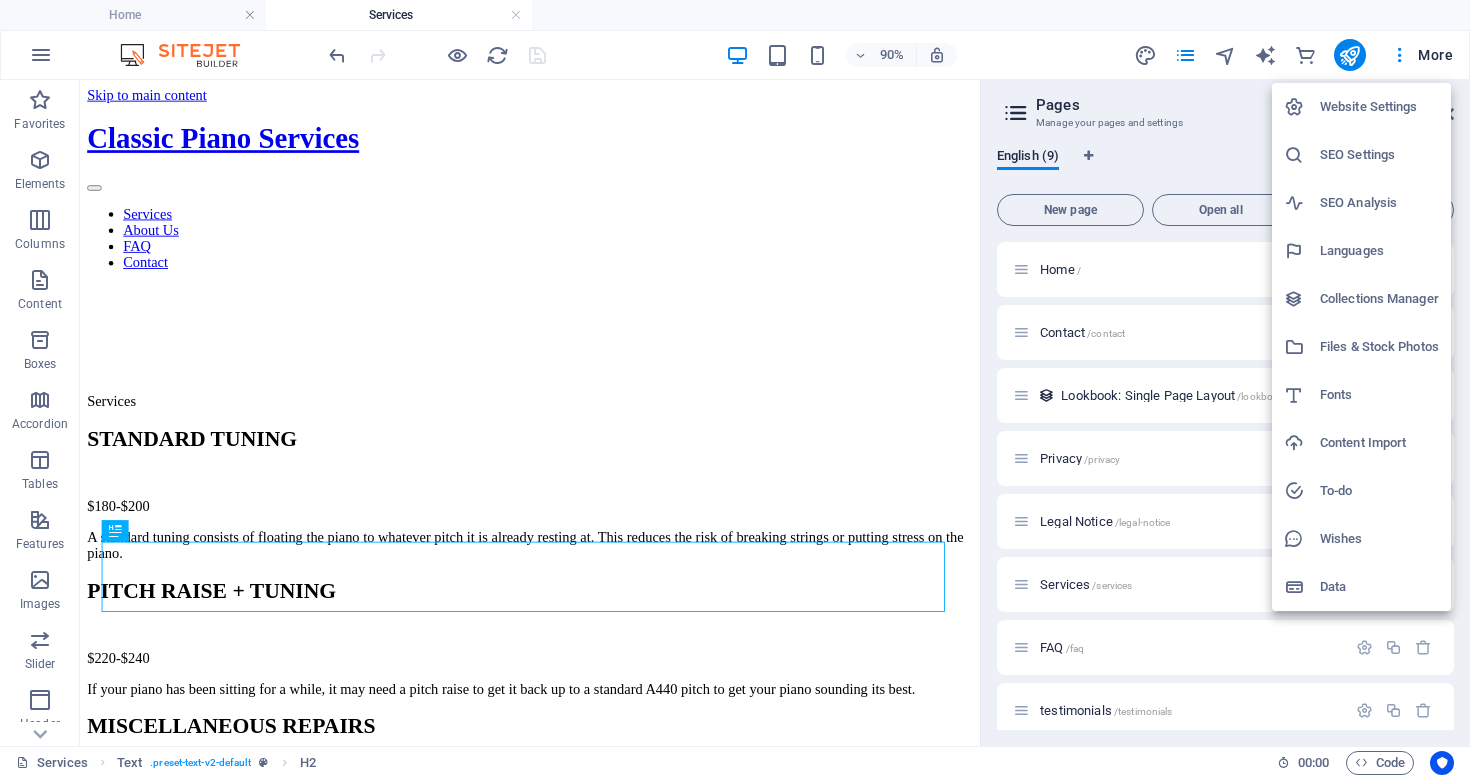 click at bounding box center (735, 389) 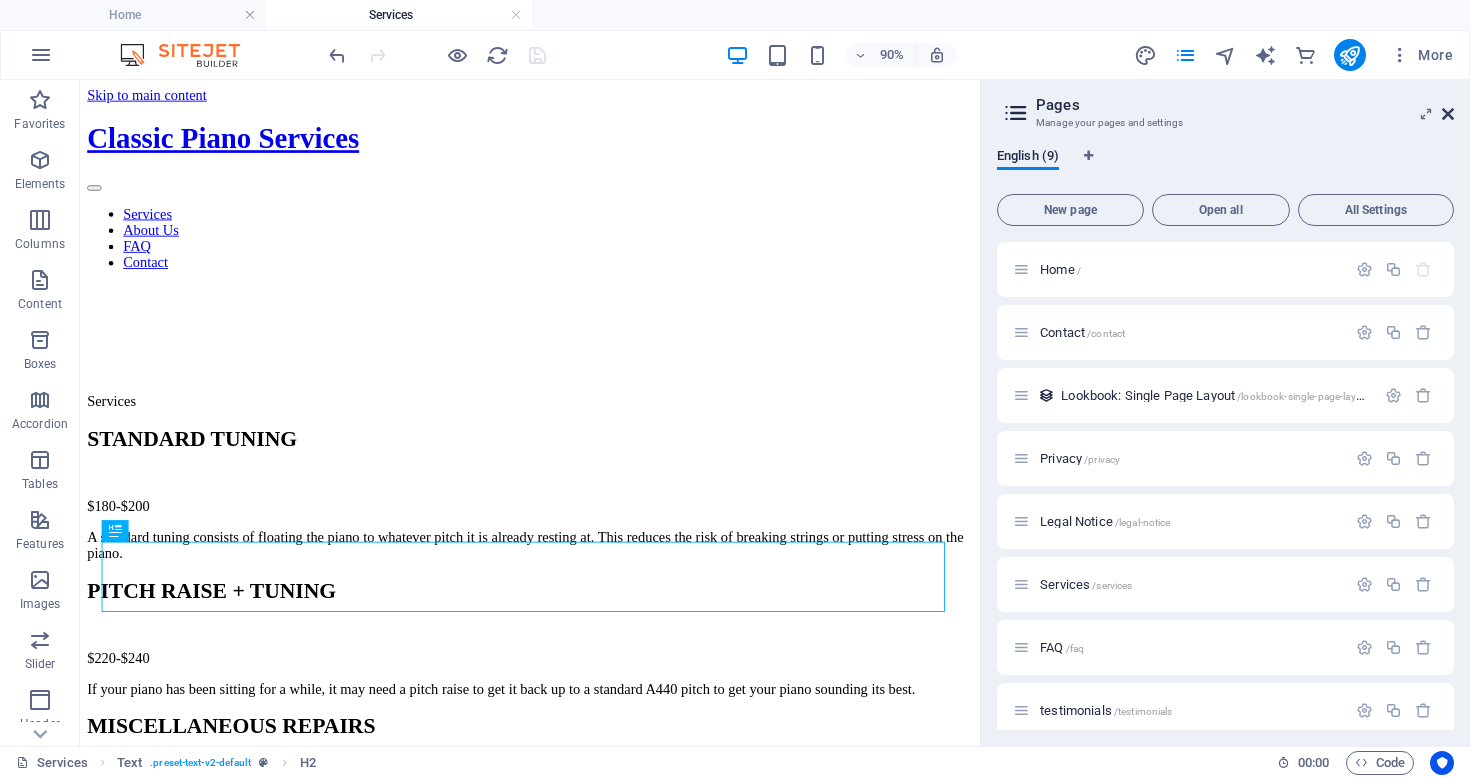 click at bounding box center [1448, 114] 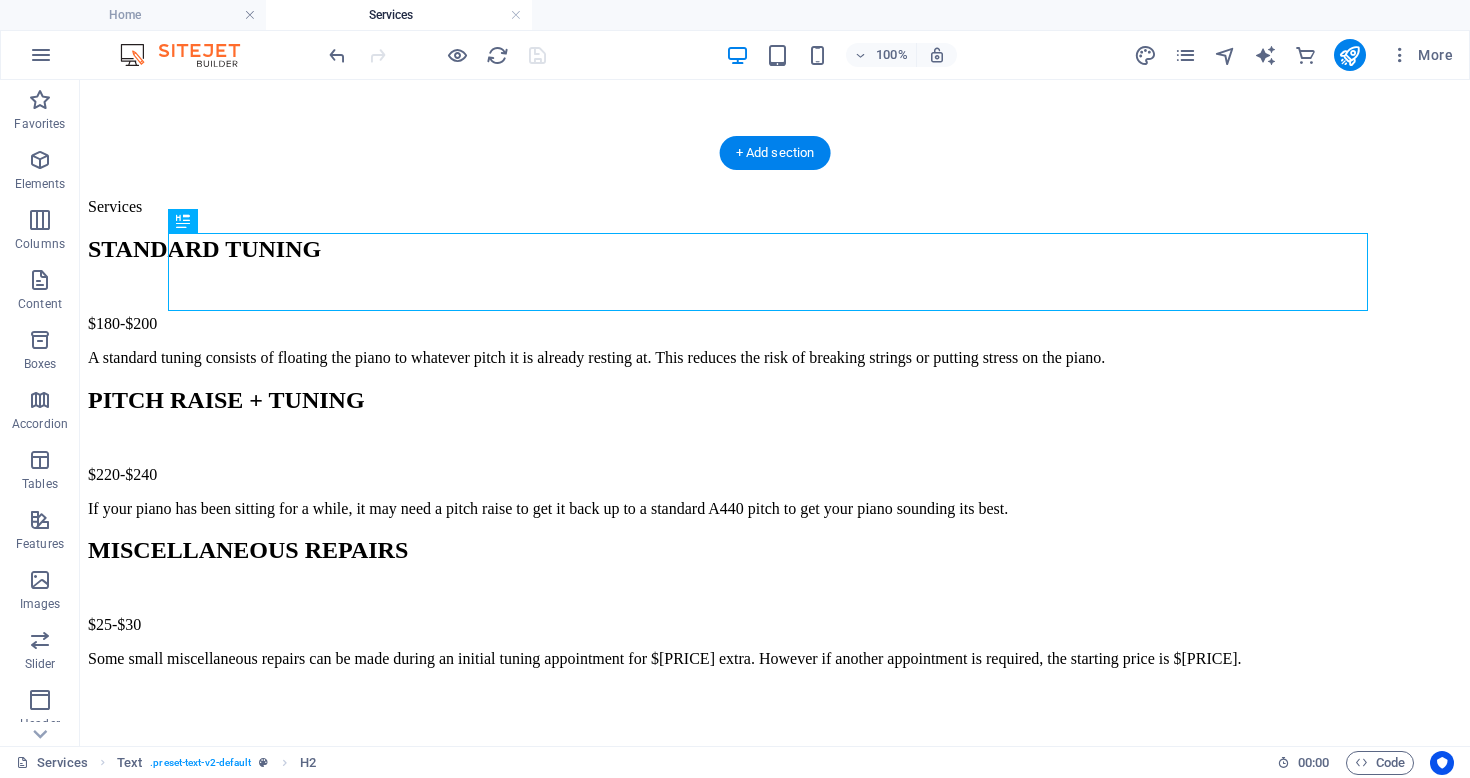 scroll, scrollTop: 363, scrollLeft: 0, axis: vertical 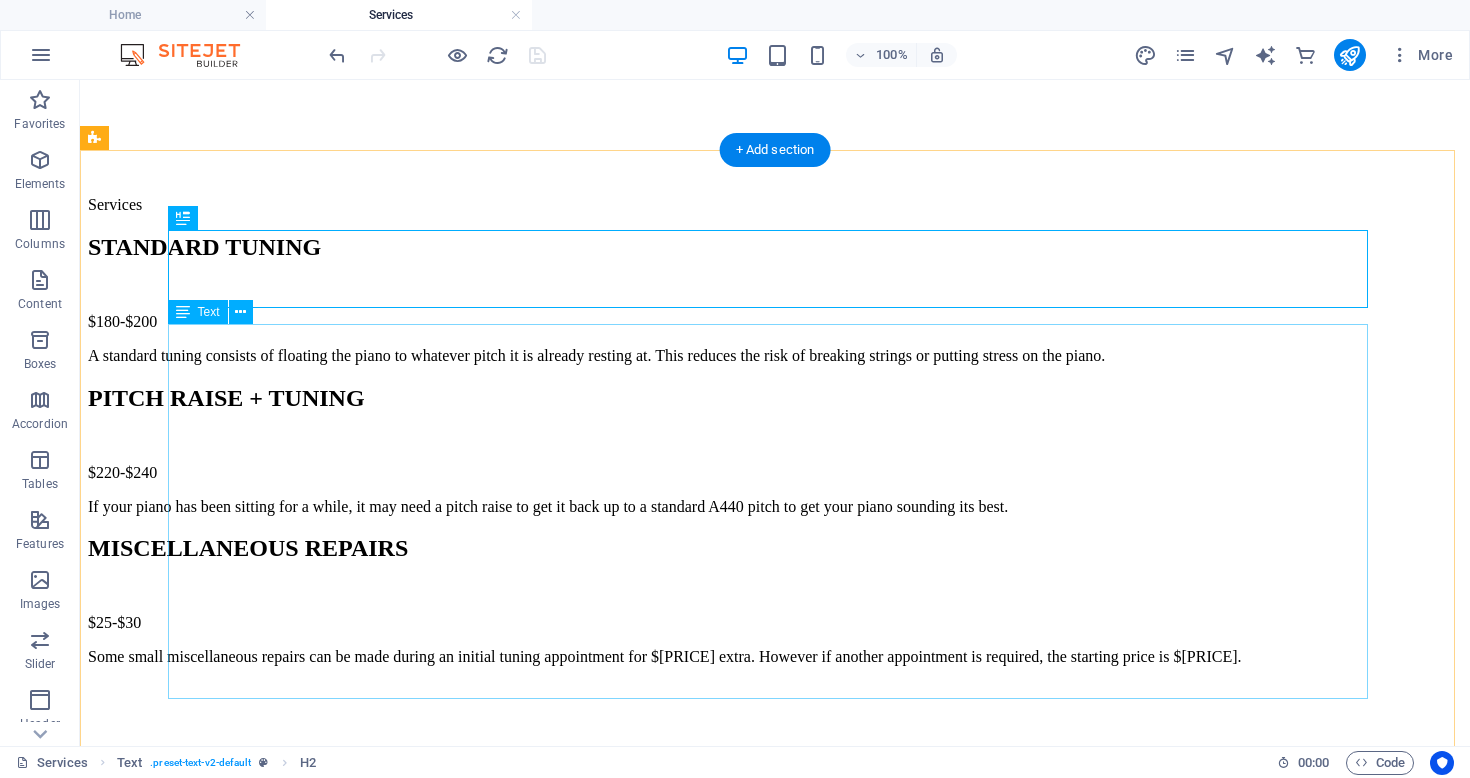 click on "$180-$200 A standard tuning consists of floating the piano to whatever pitch it is already resting at. This reduces the risk of breaking strings or putting stress on the piano." at bounding box center [775, 339] 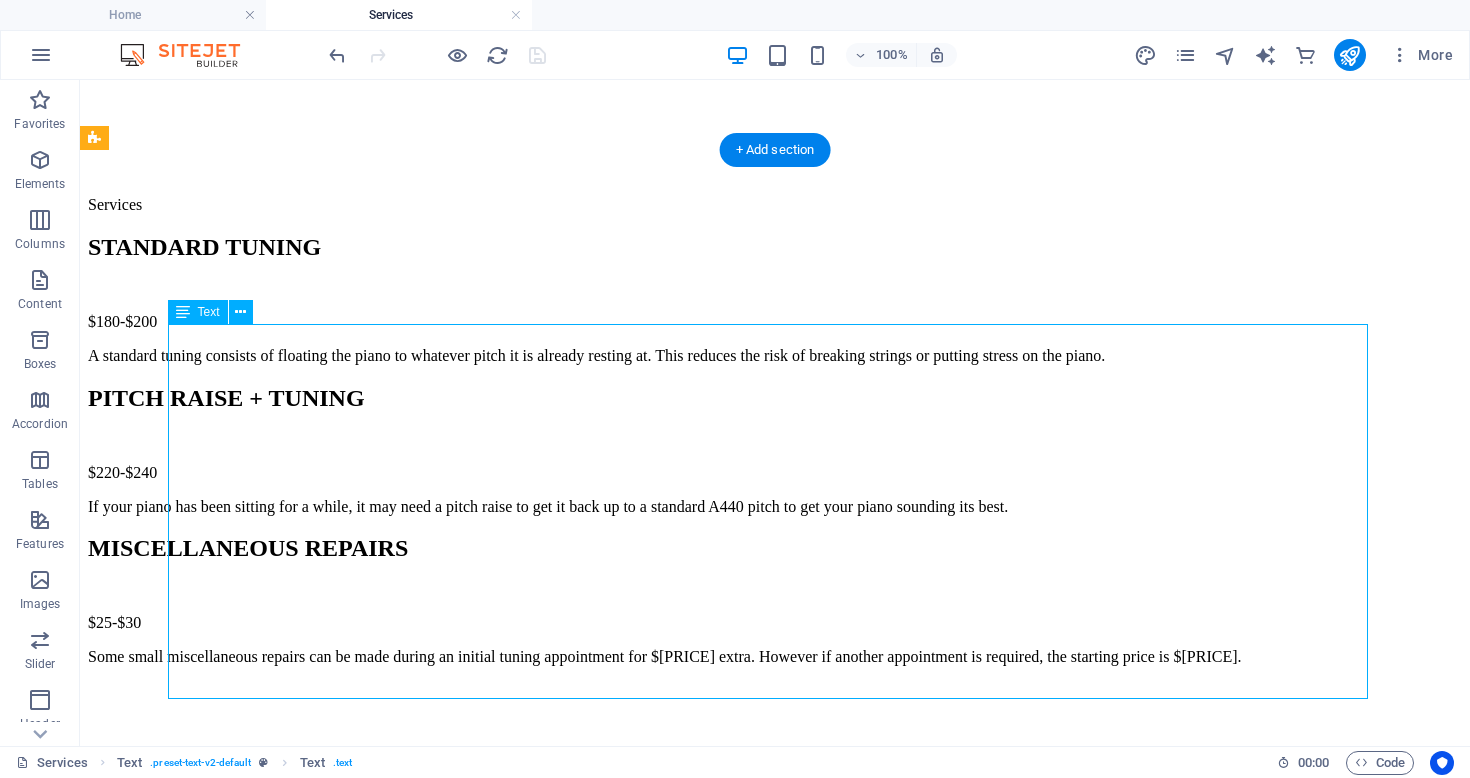 click on "$180-$200 A standard tuning consists of floating the piano to whatever pitch it is already resting at. This reduces the risk of breaking strings or putting stress on the piano." at bounding box center (775, 339) 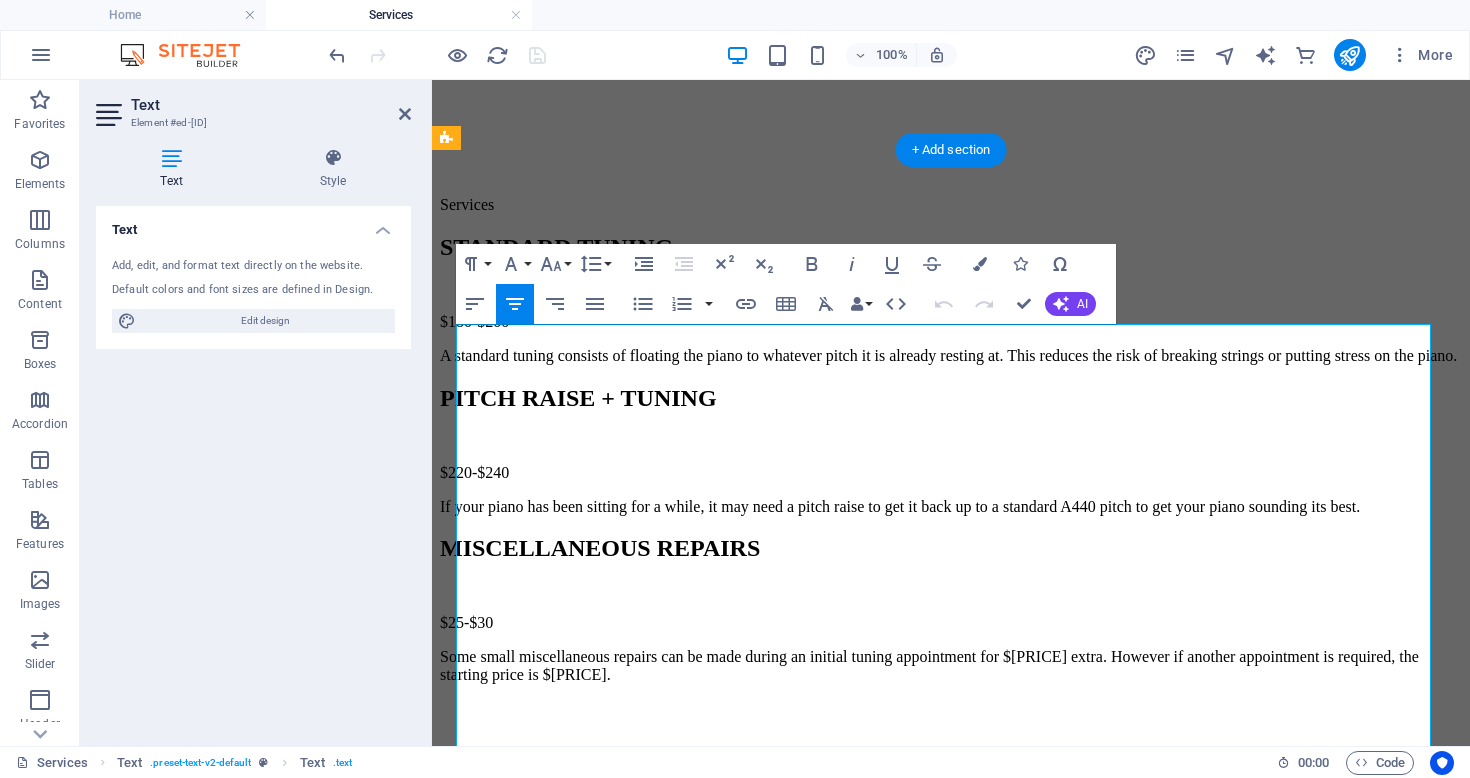 click on "A standard tuning consists of floating the piano to whatever pitch it is already resting at. This reduces the risk of breaking strings or putting stress on the piano." at bounding box center [951, 356] 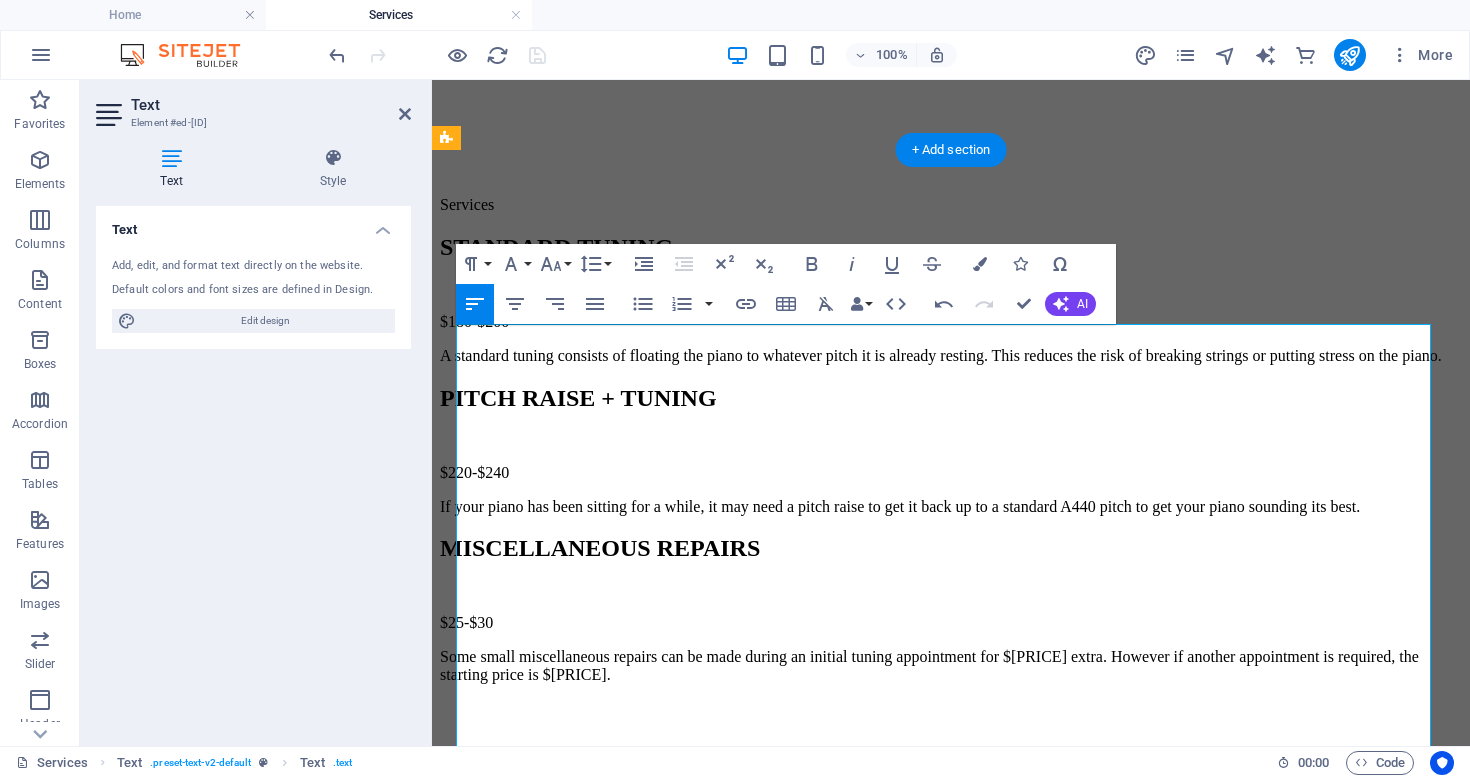 click on "A standard tuning consists of floating the piano to whatever pitch it is already resting. This reduces the risk of breaking strings or putting stress on the piano." at bounding box center (951, 356) 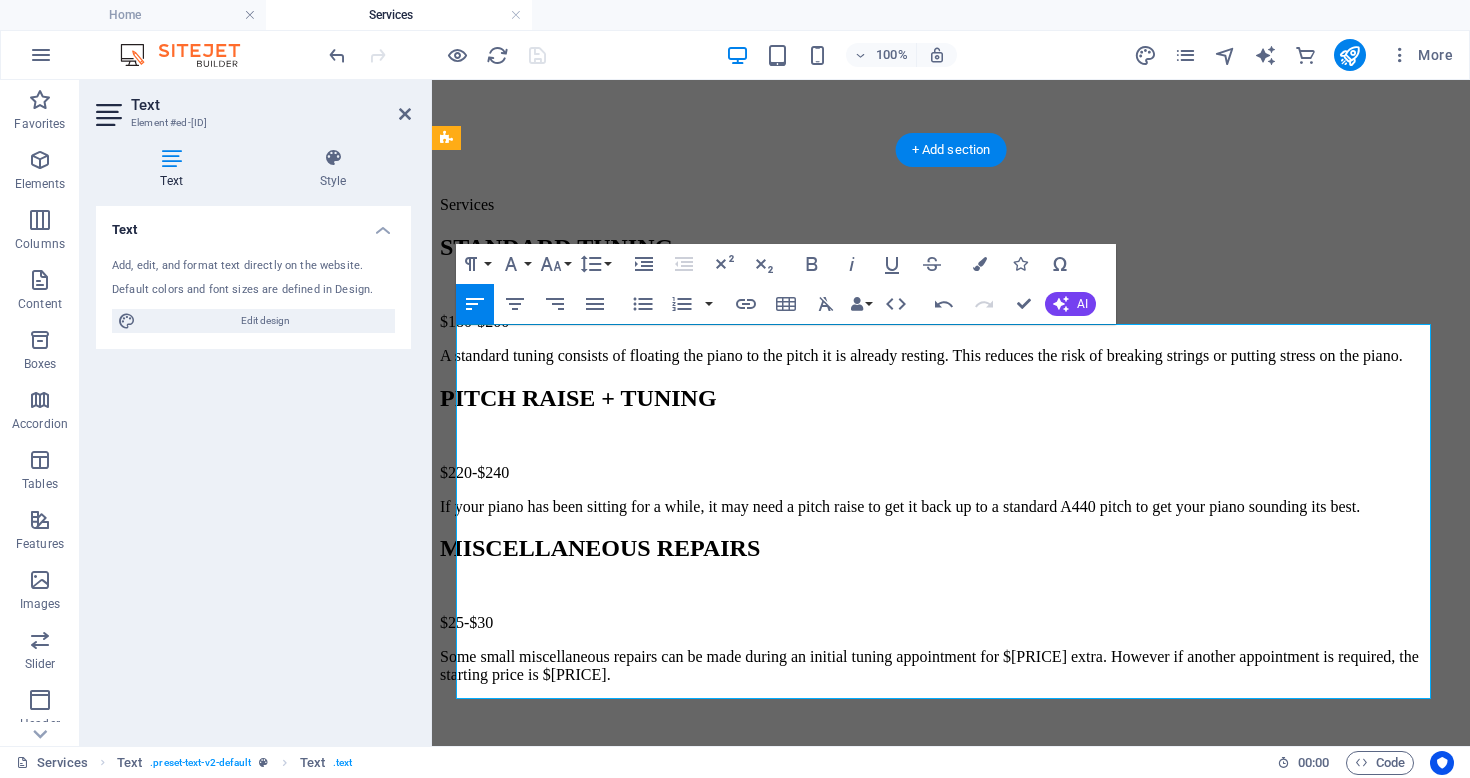 type 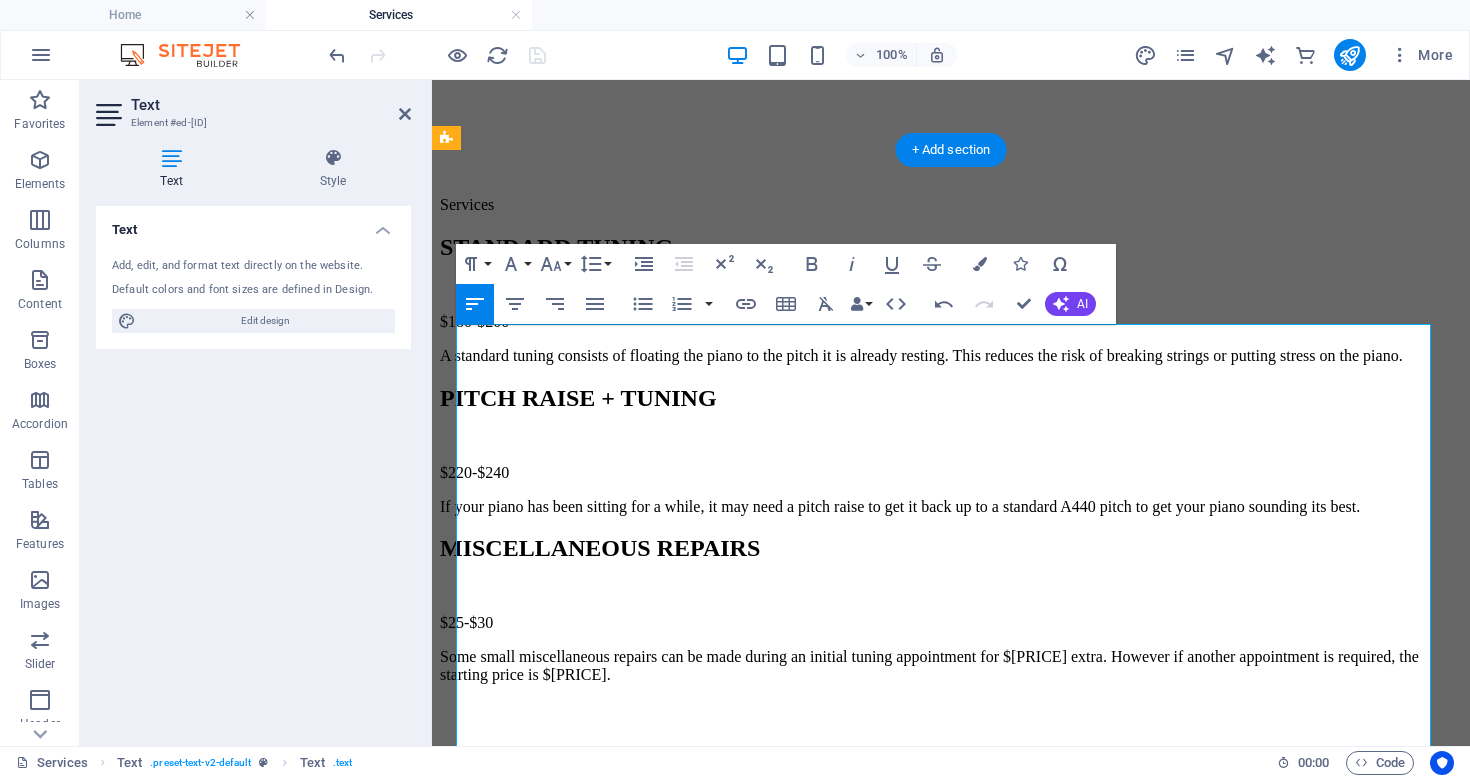click on "A standard tuning consists of floating the piano to the pitch it is already resting. This reduces the risk of breaking strings or putting stress on the piano." at bounding box center [951, 356] 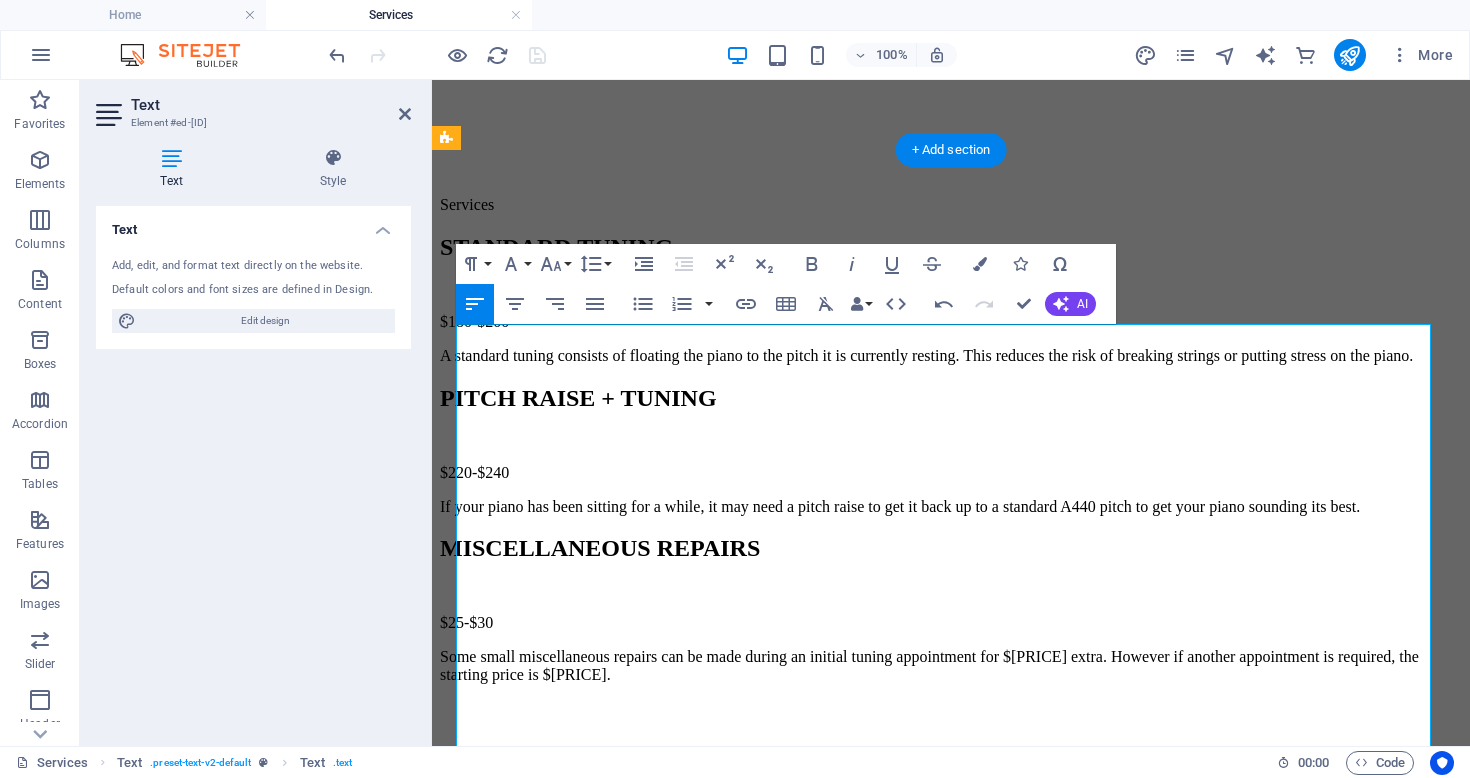 click on "A standard tuning consists of floating the piano to the pitch it is currently resting. This reduces the risk of breaking strings or putting stress on the piano." at bounding box center [951, 356] 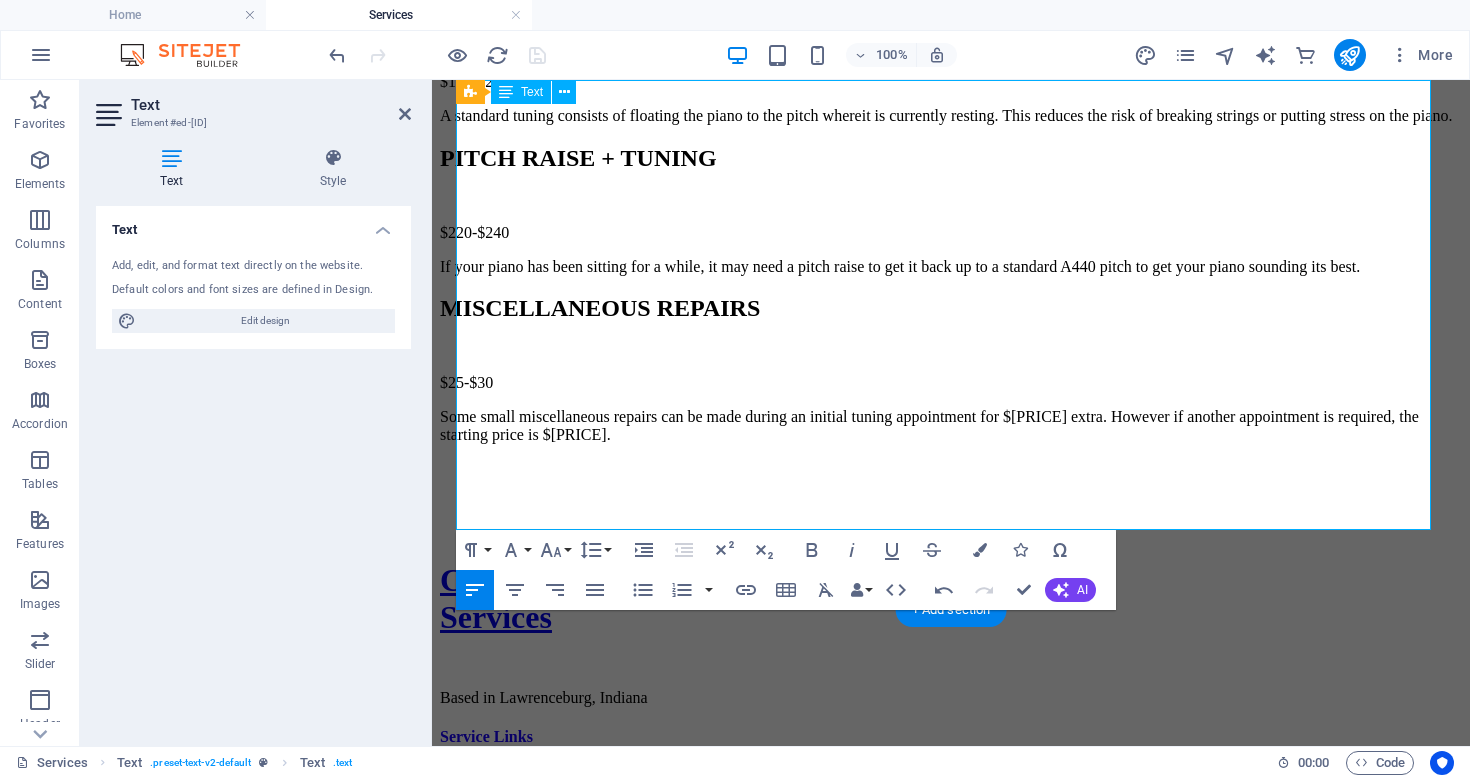 scroll, scrollTop: 587, scrollLeft: 0, axis: vertical 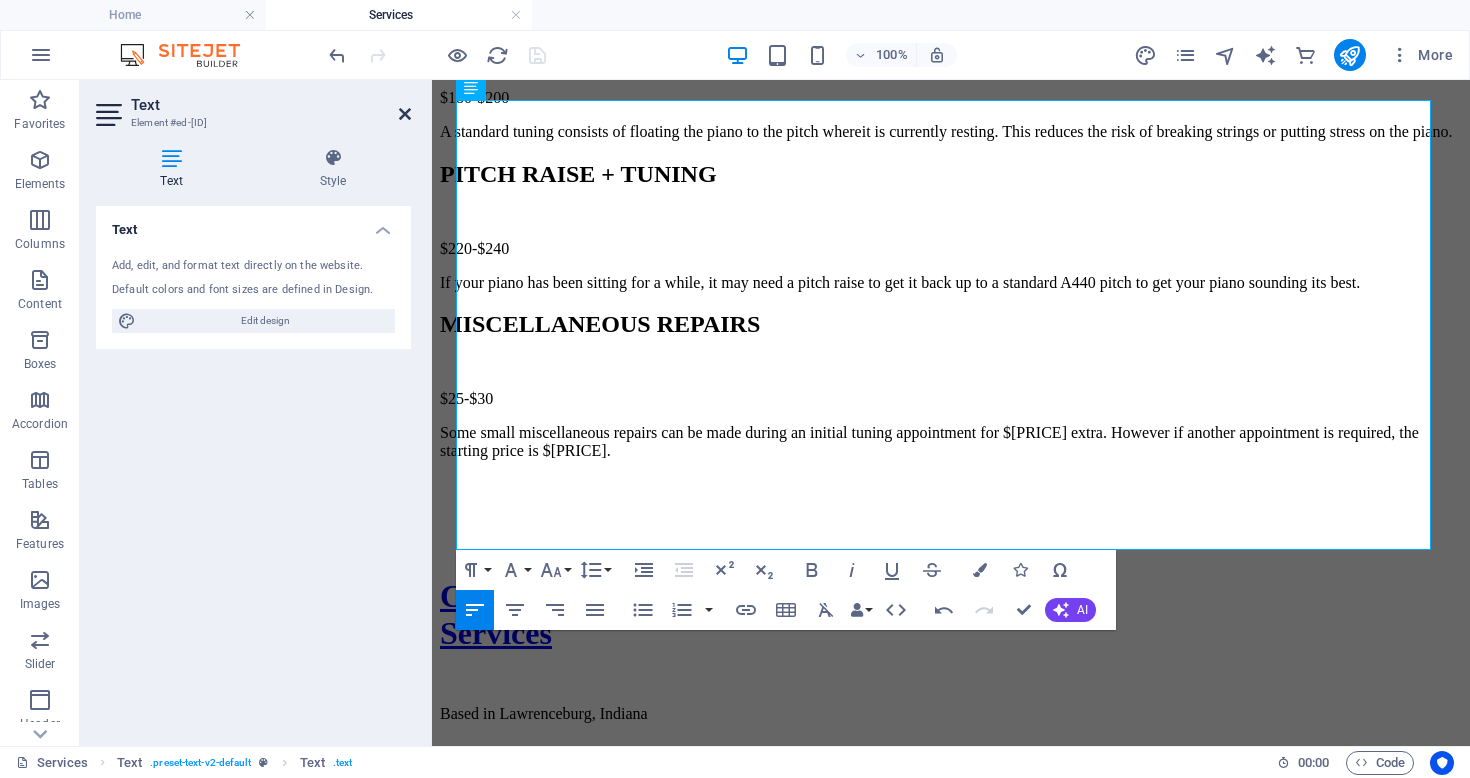 click at bounding box center (405, 114) 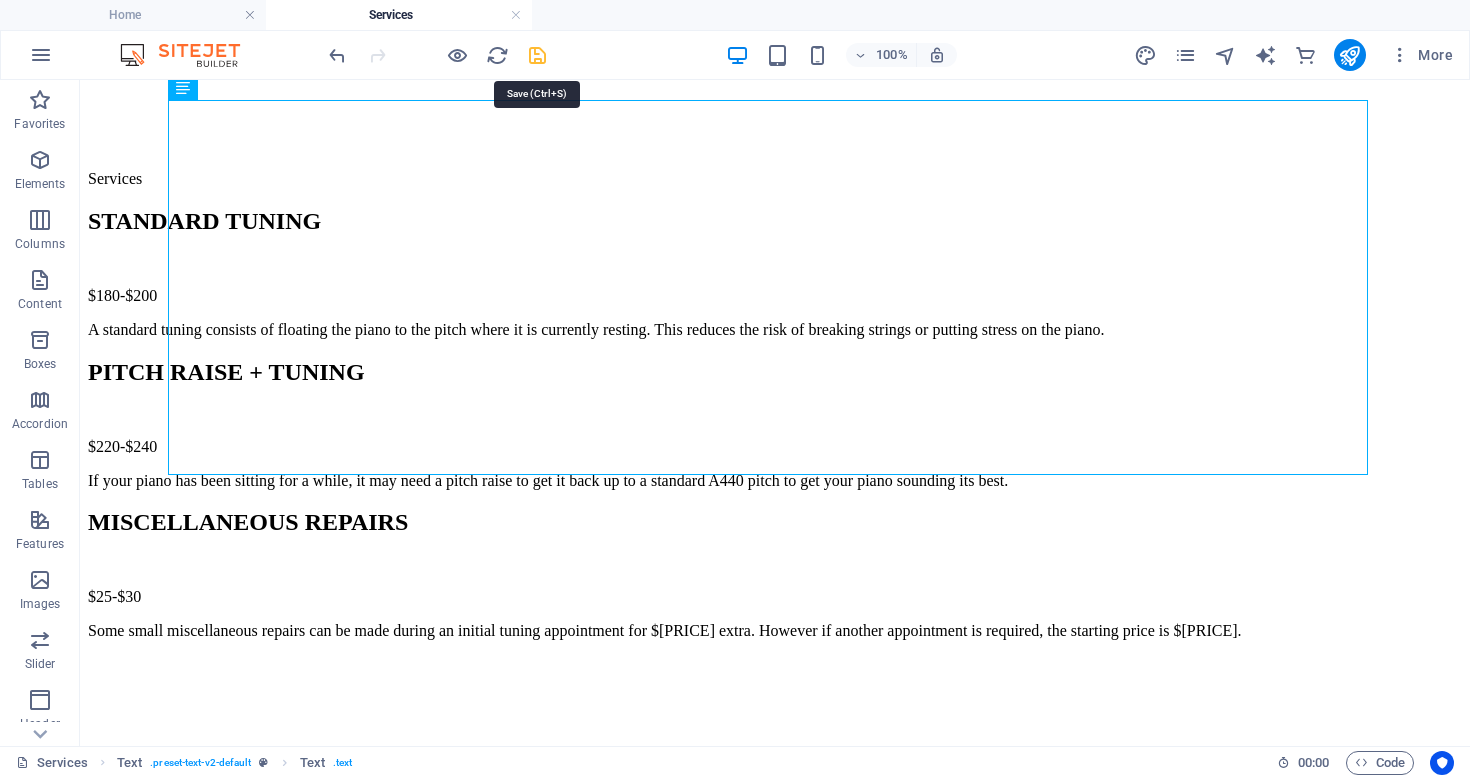 click at bounding box center [537, 55] 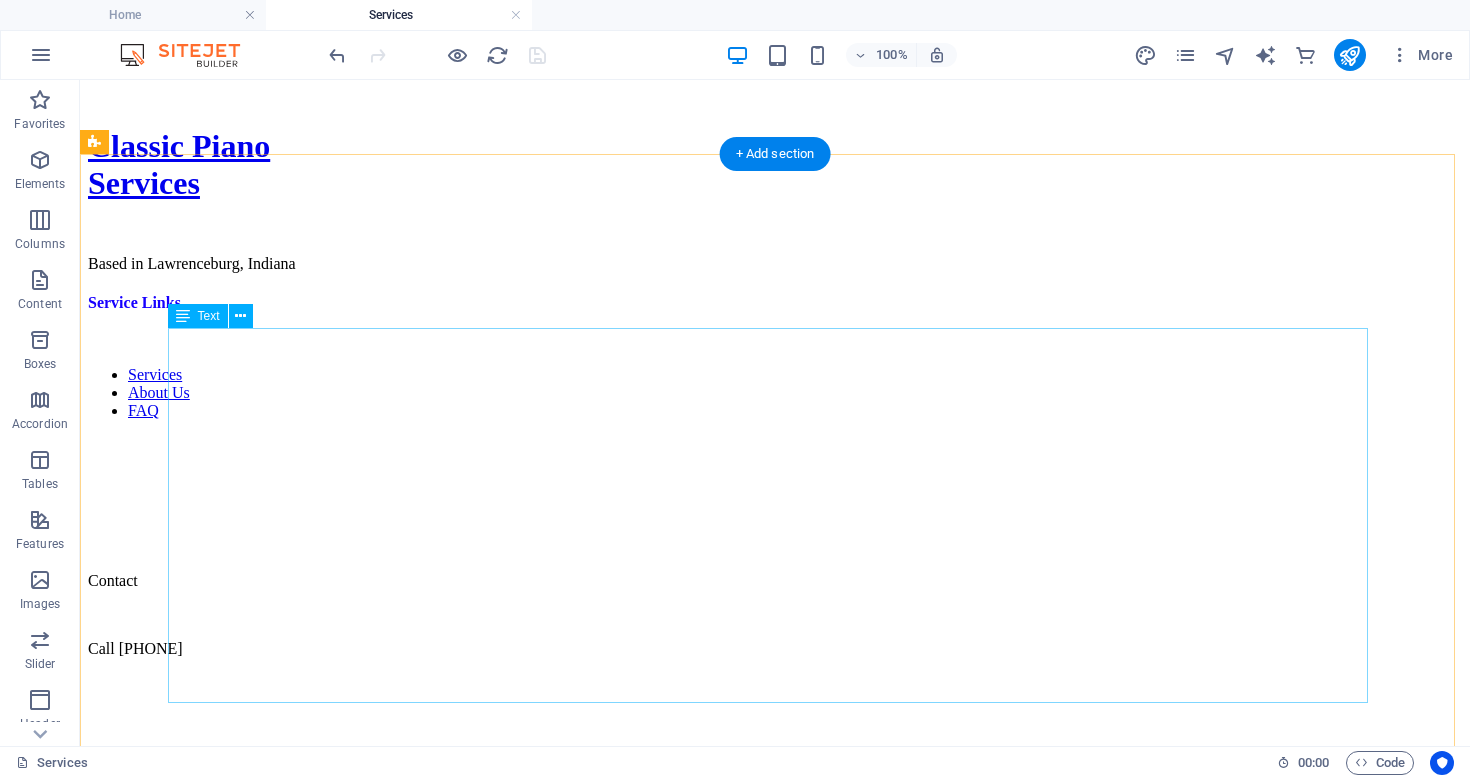 scroll, scrollTop: 1622, scrollLeft: 0, axis: vertical 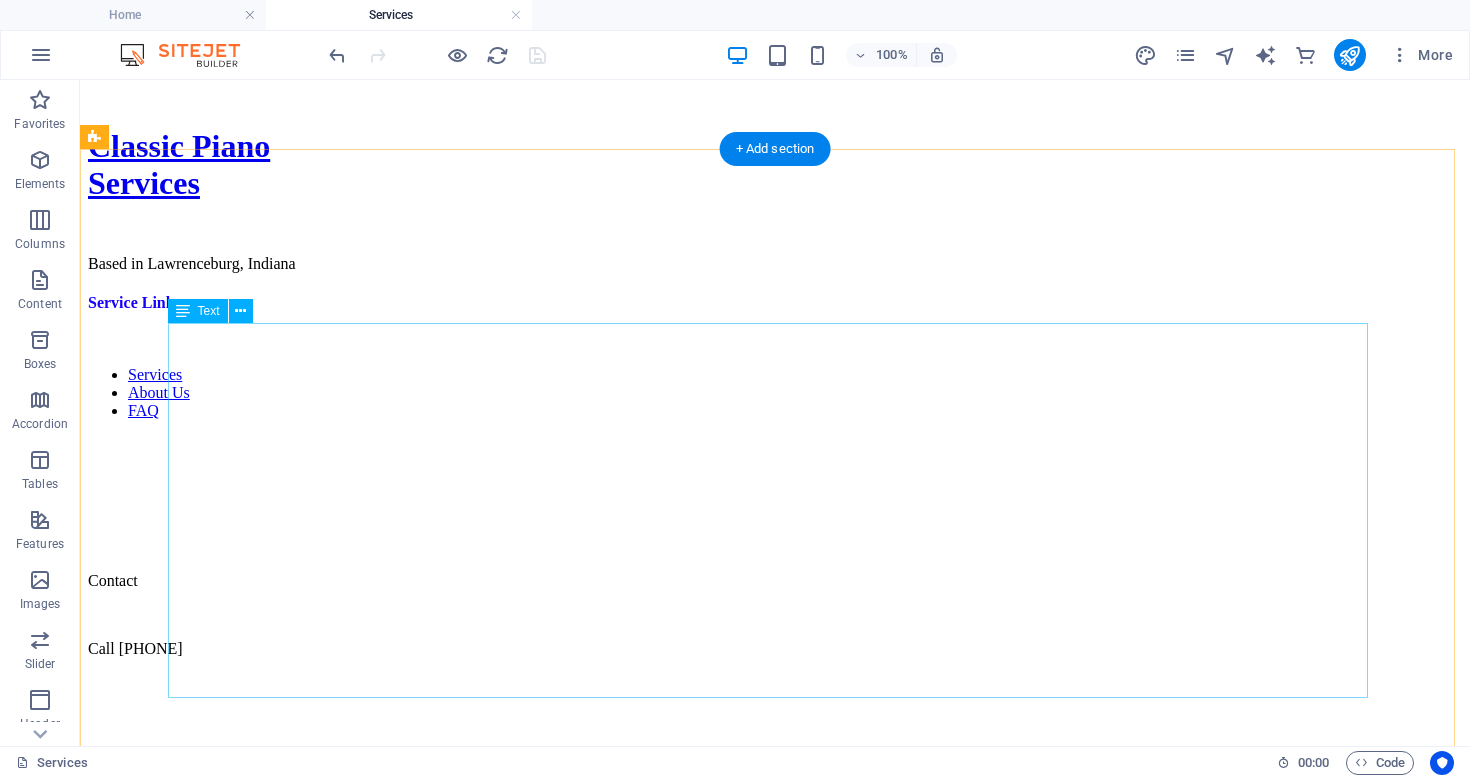 click on "$25-$30 Some small miscellaneous repairs can be made during an initial tuning appointment for $25 extra. However if another appointment is required, the starting price is $30." at bounding box center [775, -16] 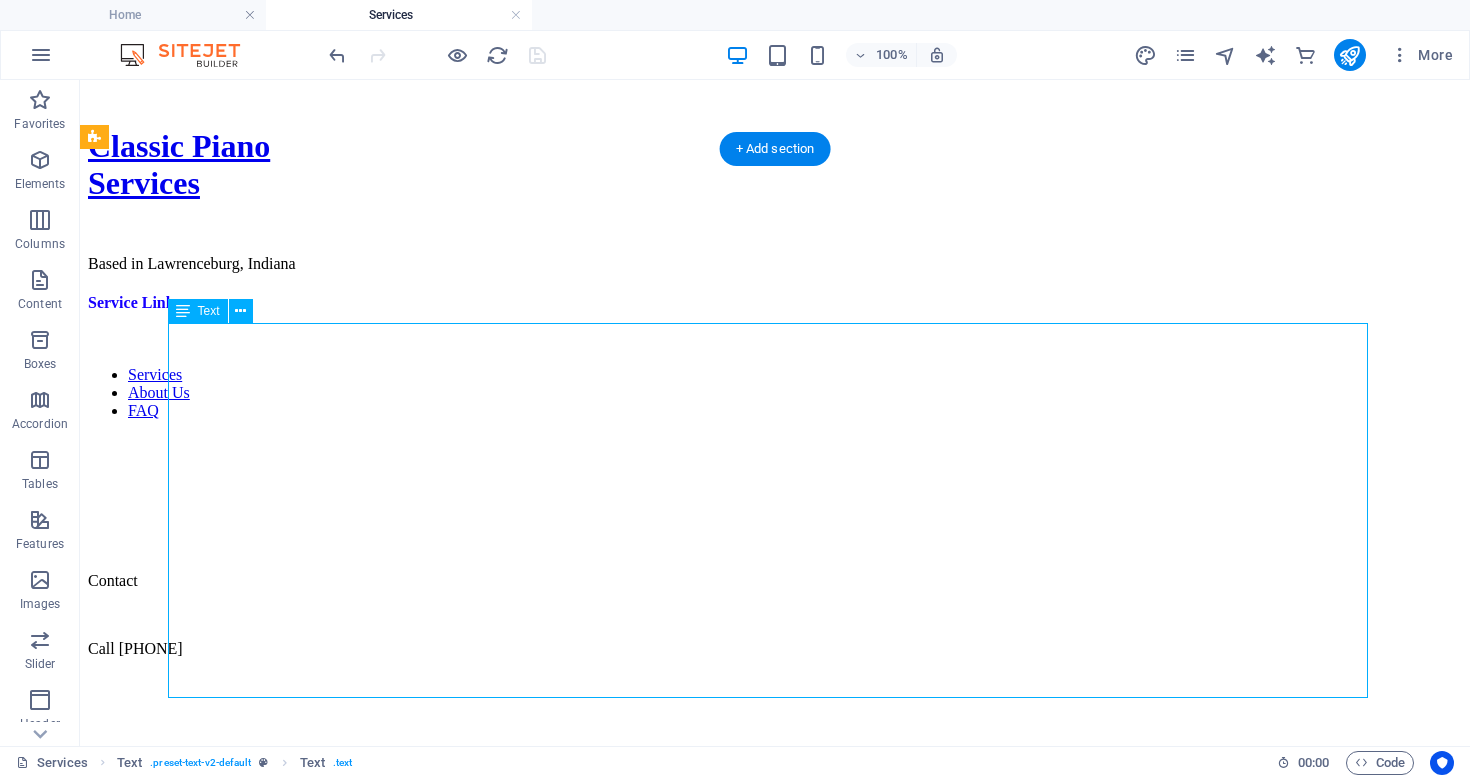 click on "$25-$30 Some small miscellaneous repairs can be made during an initial tuning appointment for $25 extra. However if another appointment is required, the starting price is $30." at bounding box center [775, -16] 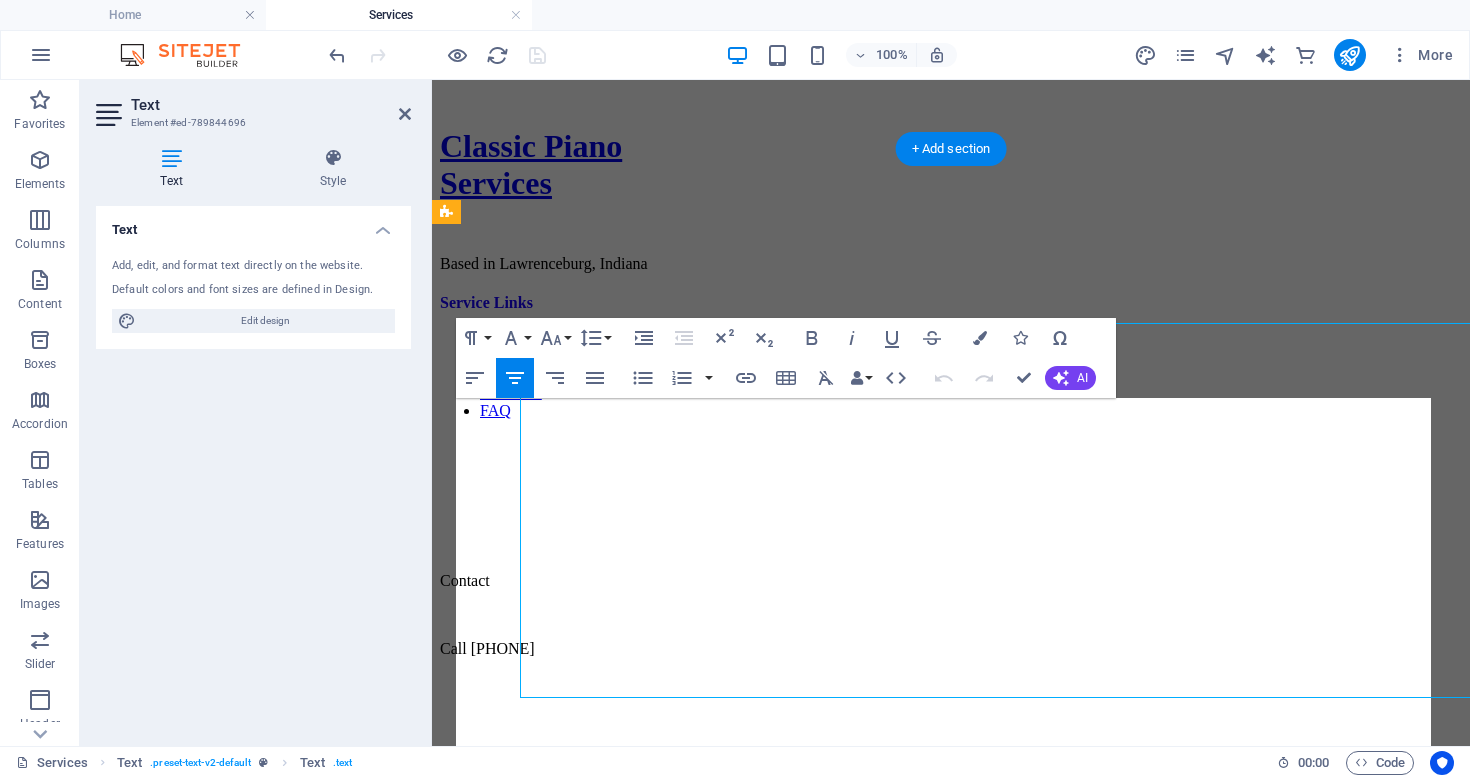 click on "Text Add, edit, and format text directly on the website. Default colors and font sizes are defined in Design. Edit design Alignment Left aligned Centered Right aligned" at bounding box center [253, 468] 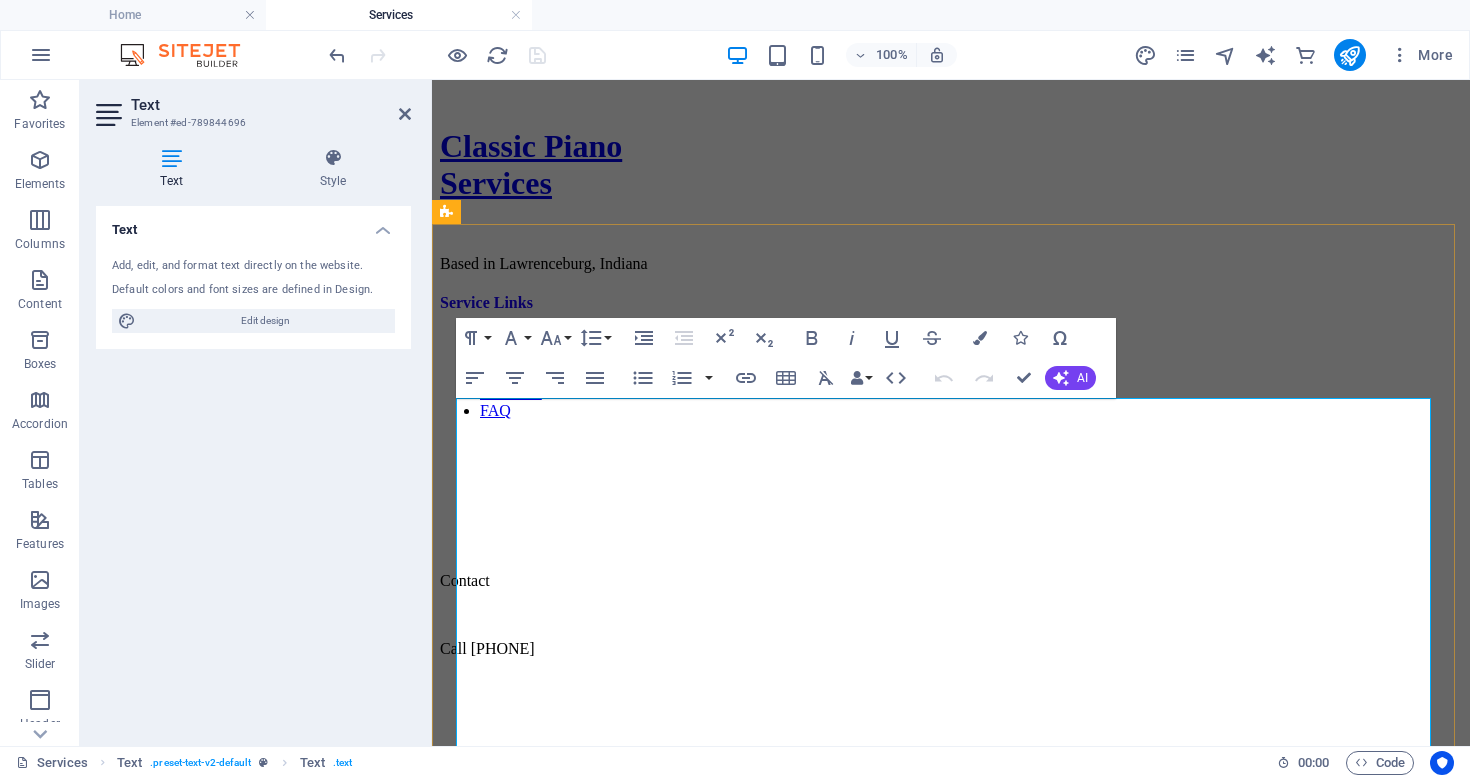 click on "Some small miscellaneous repairs can be made during an initial tuning appointment for $25 extra. However if another appointment is required, the starting price is $30." at bounding box center [951, -8] 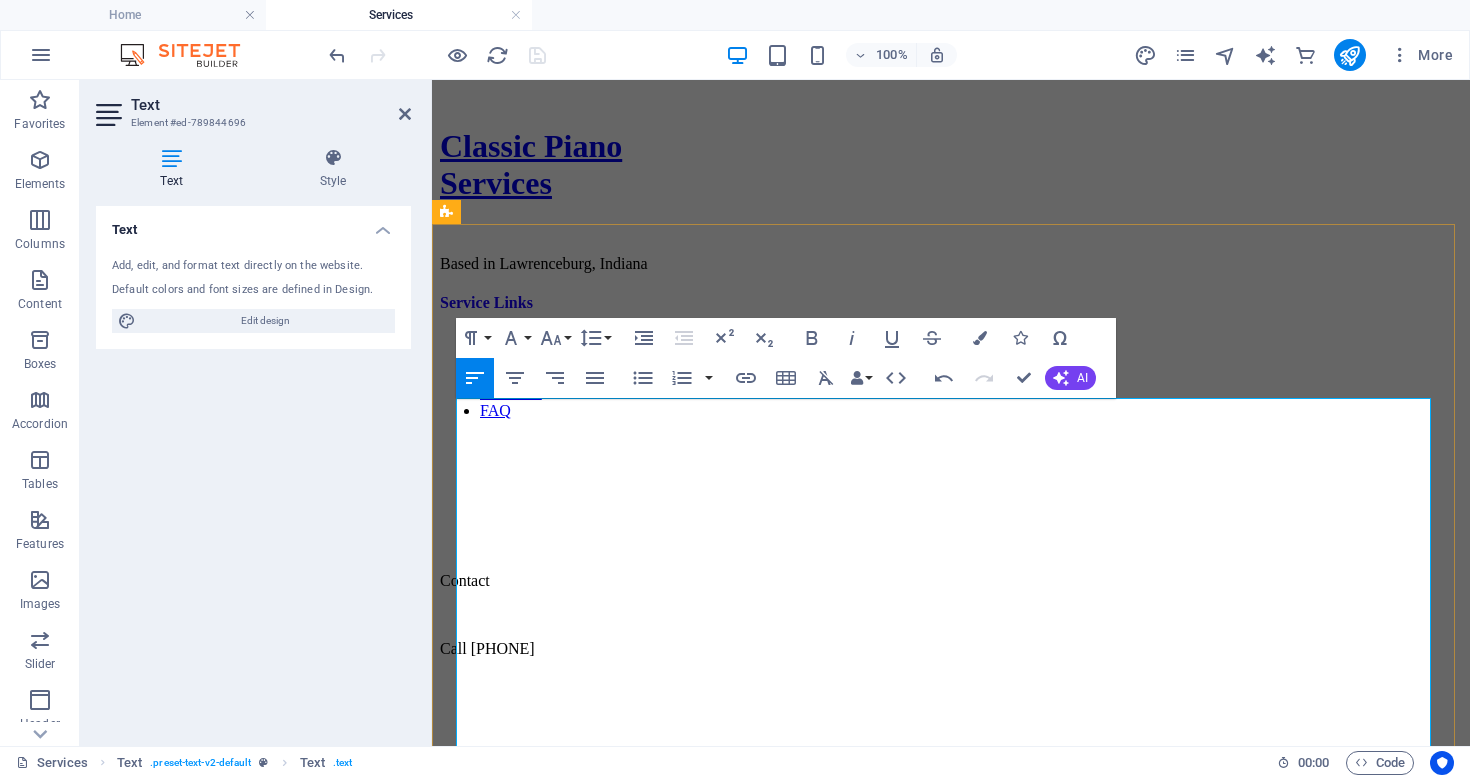 type 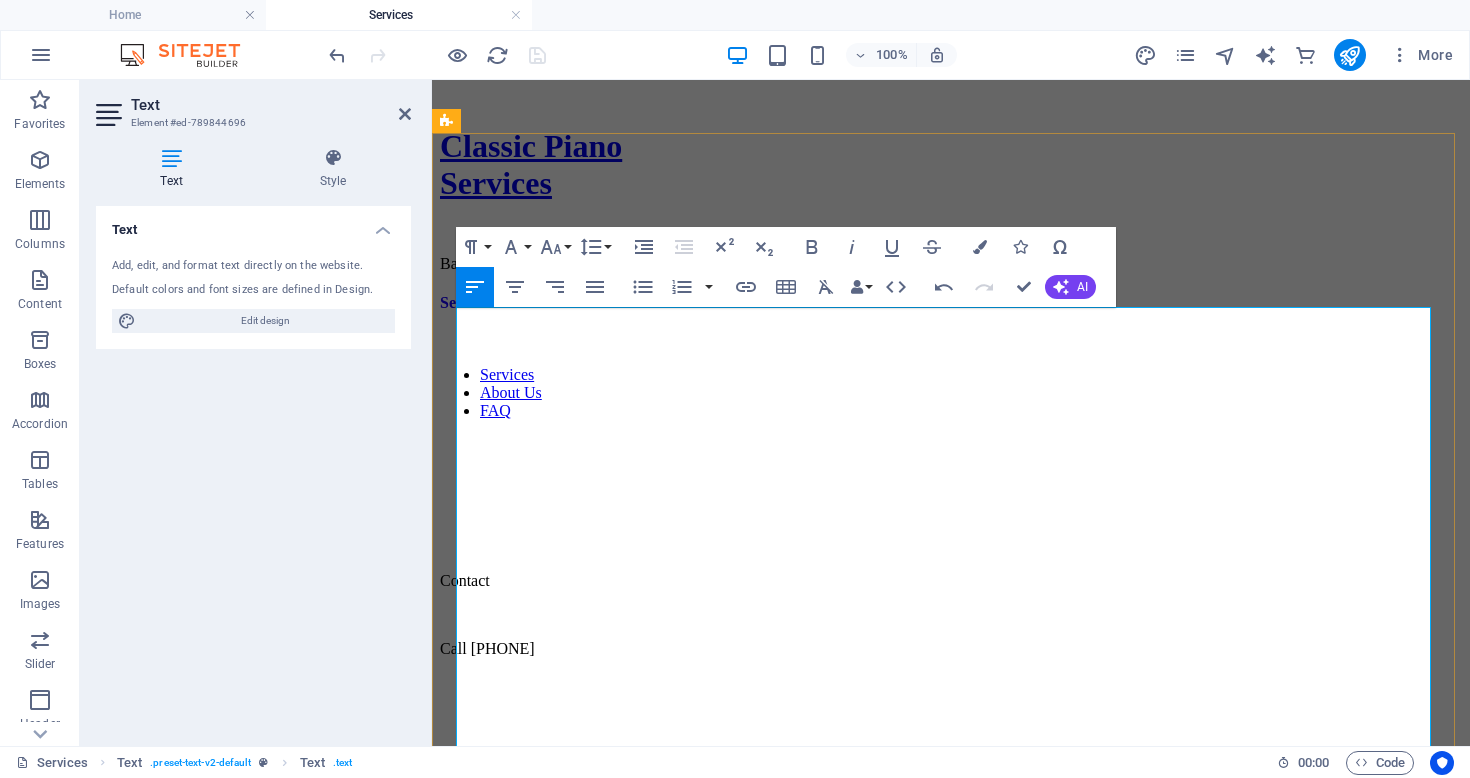 scroll, scrollTop: 1722, scrollLeft: 0, axis: vertical 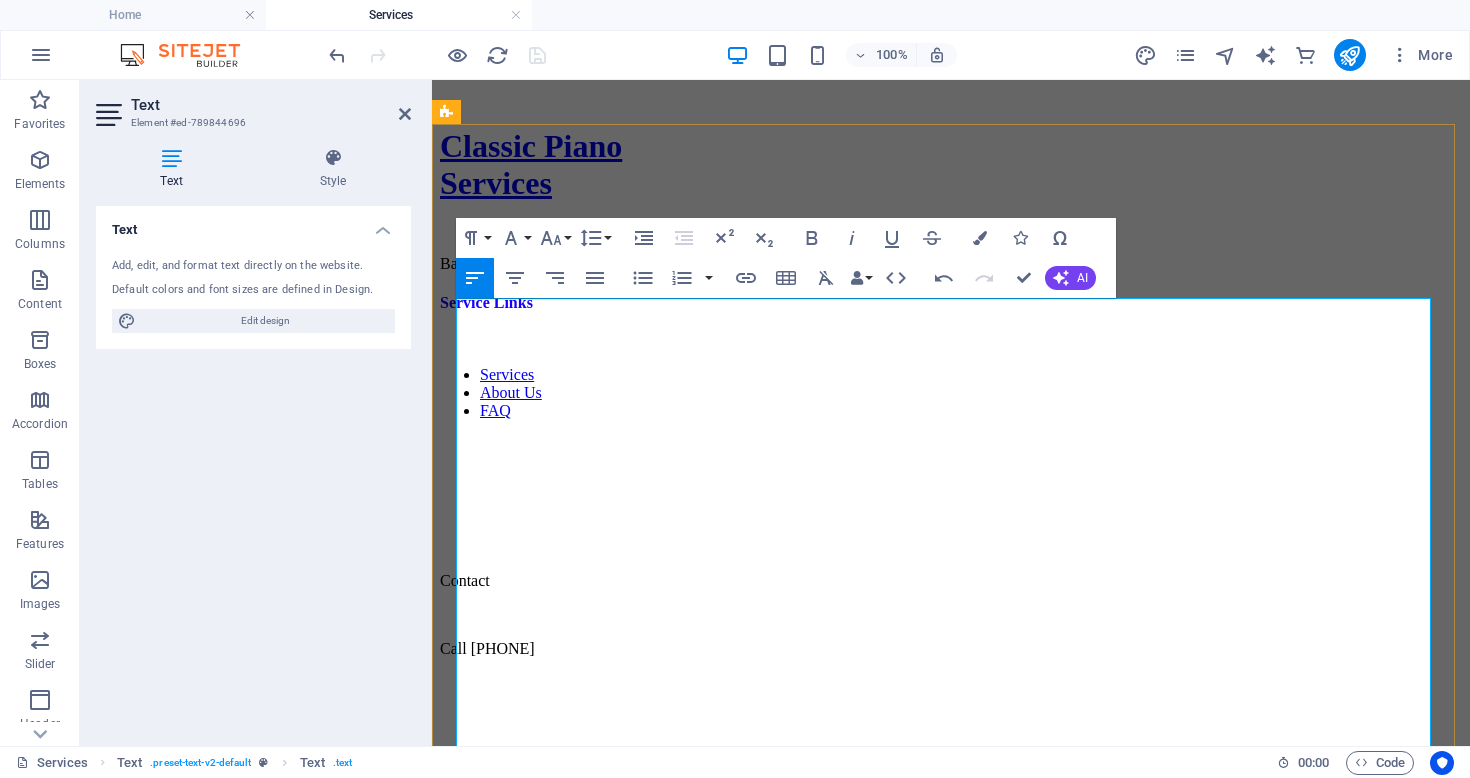 click on "Some small miscellaneous repairs can be made during an initial tuning appointment for an additional  $25. However if another appointment is required, the starting price is $30." at bounding box center [951, -8] 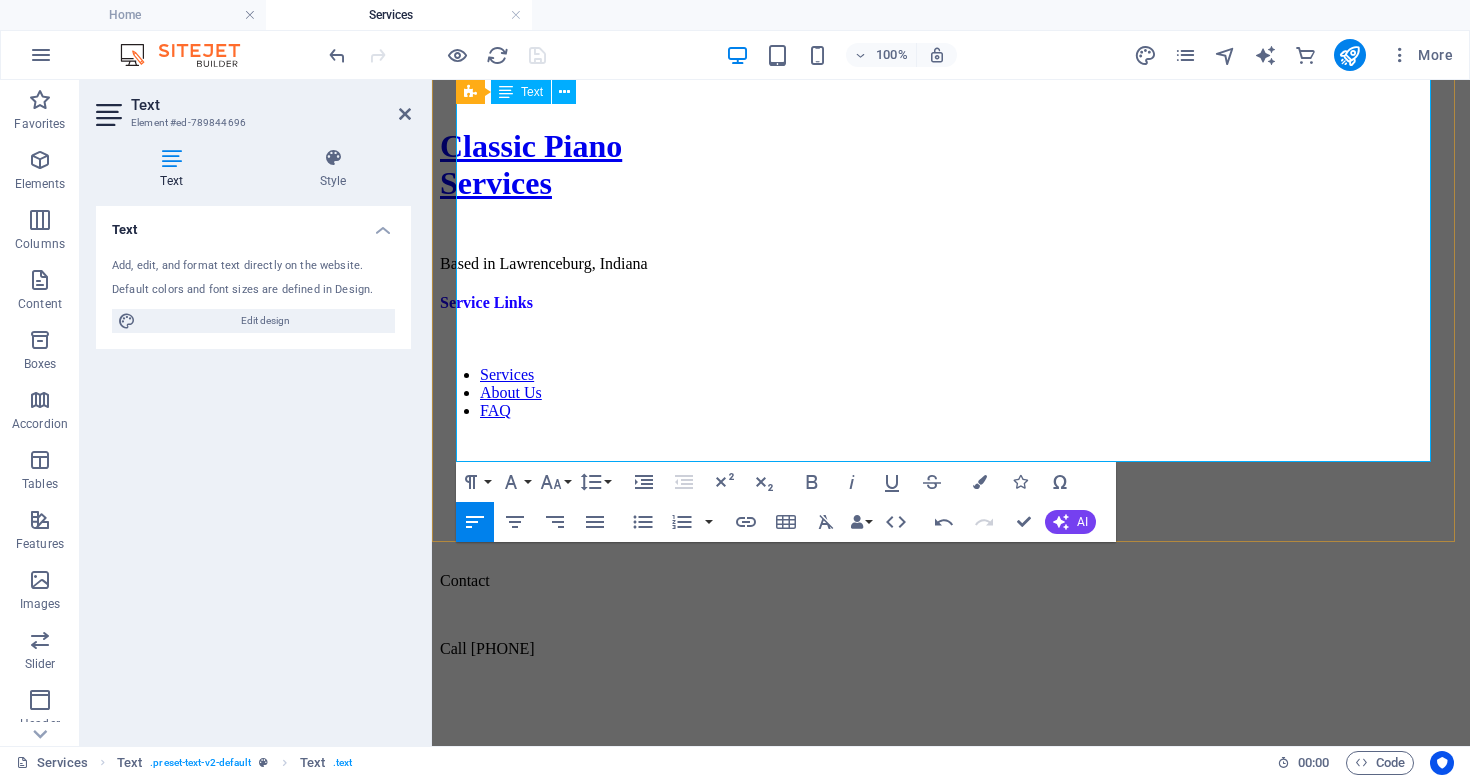 scroll, scrollTop: 2008, scrollLeft: 0, axis: vertical 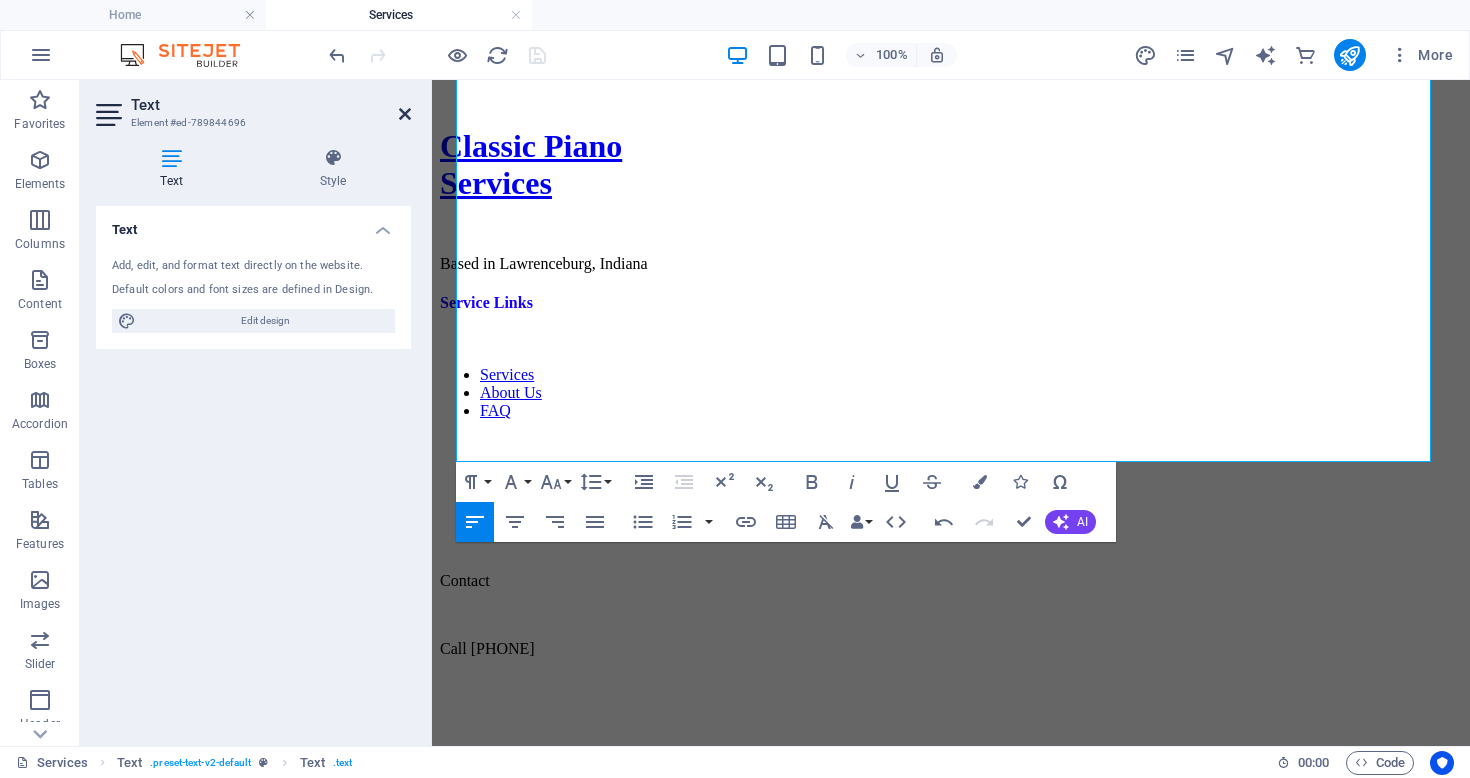 click at bounding box center (405, 114) 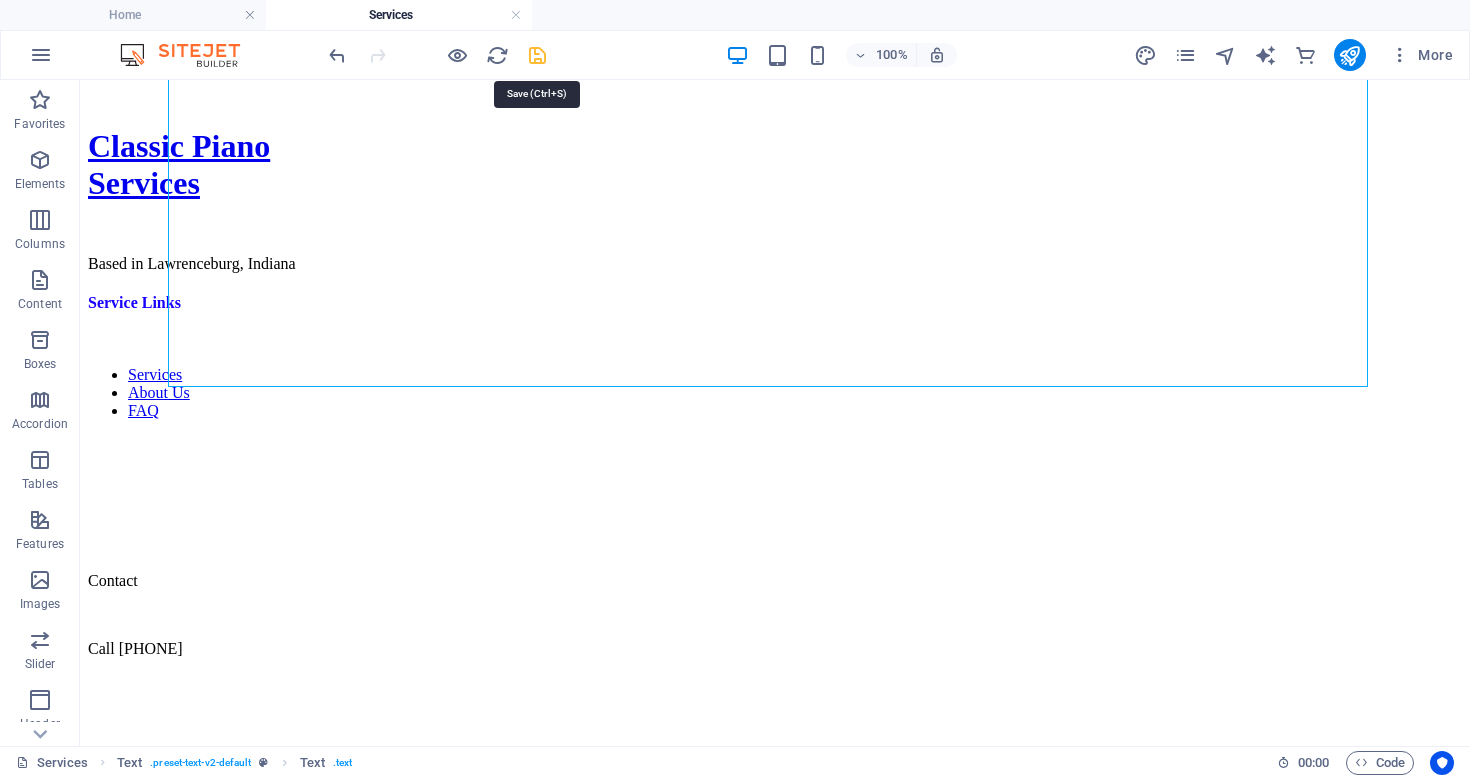 click at bounding box center [537, 55] 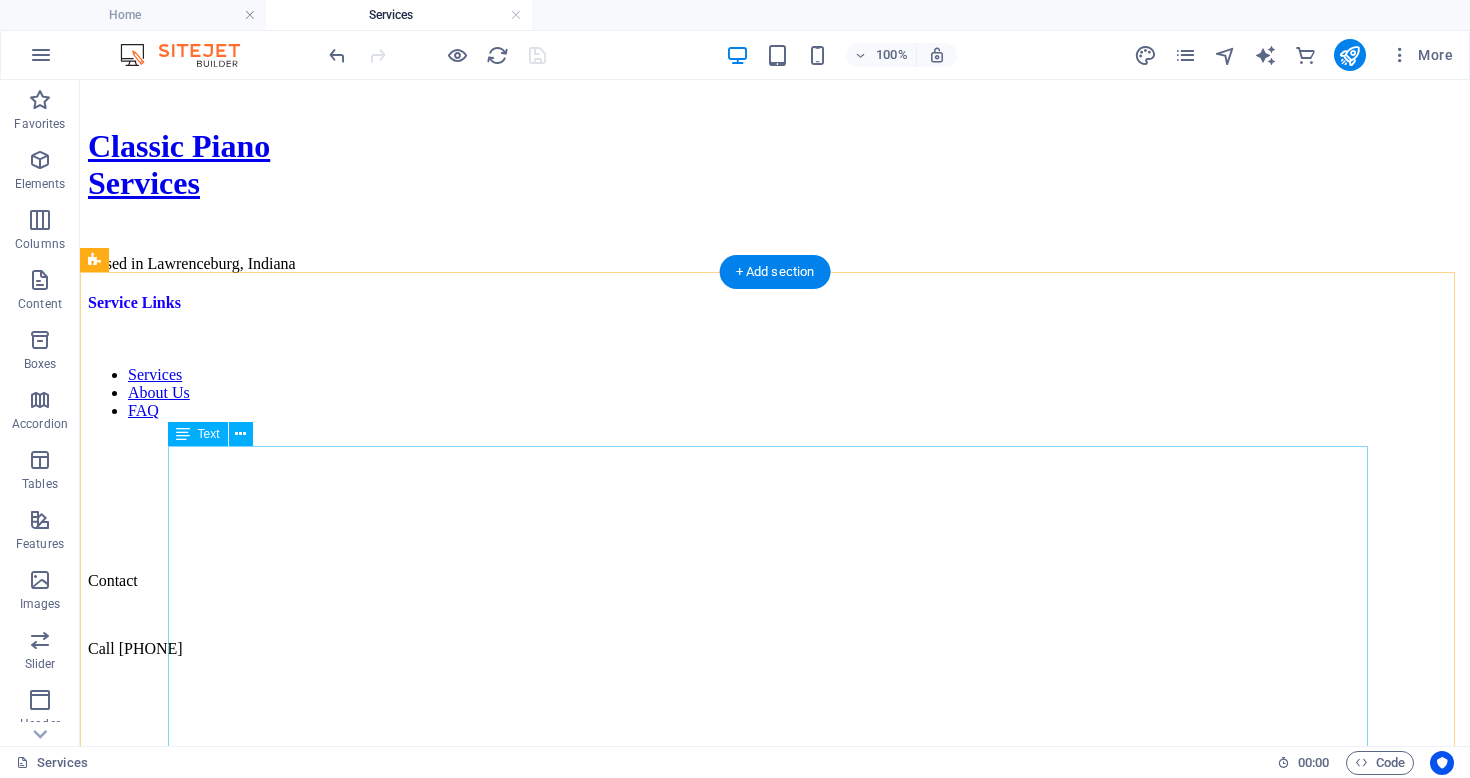 scroll, scrollTop: 1499, scrollLeft: 0, axis: vertical 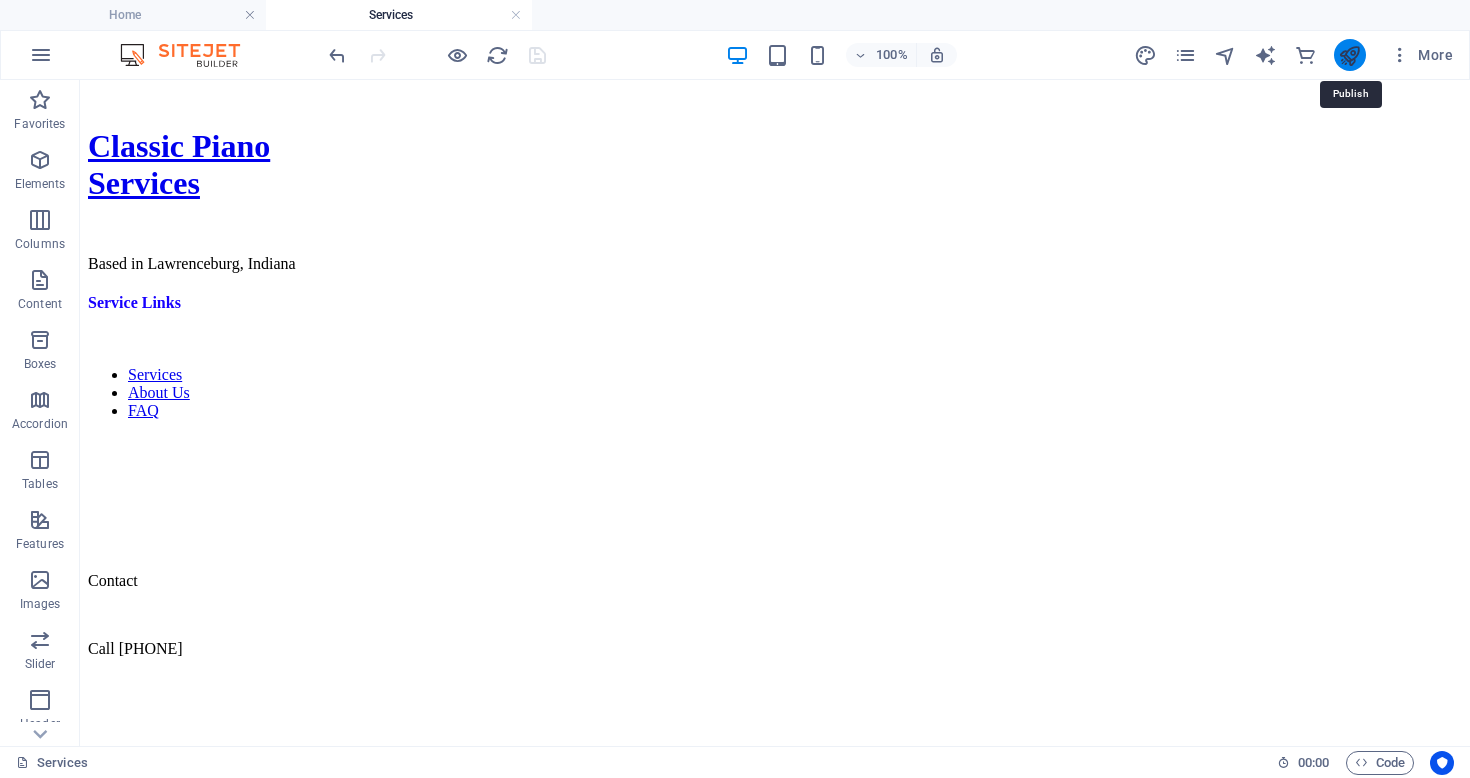 click at bounding box center (1349, 55) 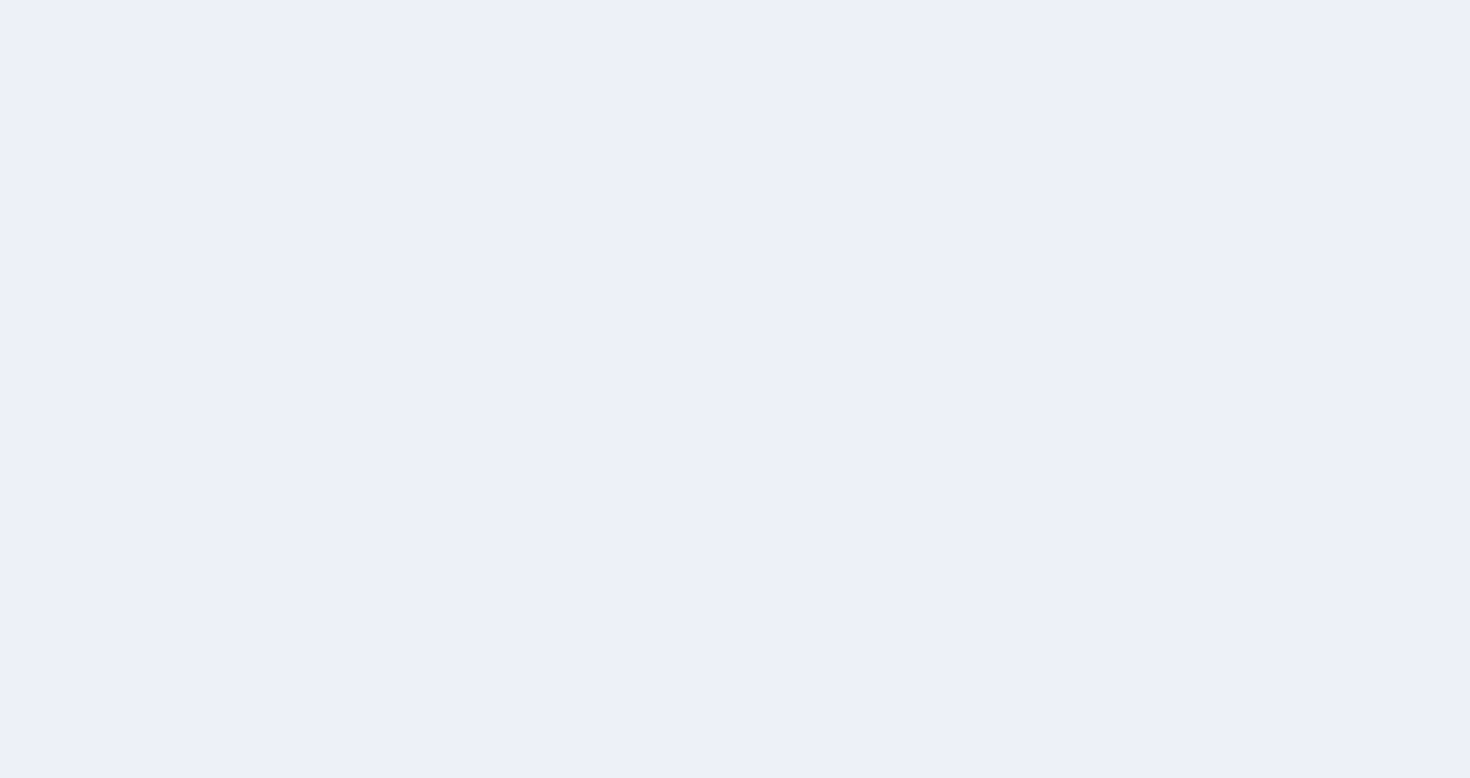 scroll, scrollTop: 0, scrollLeft: 0, axis: both 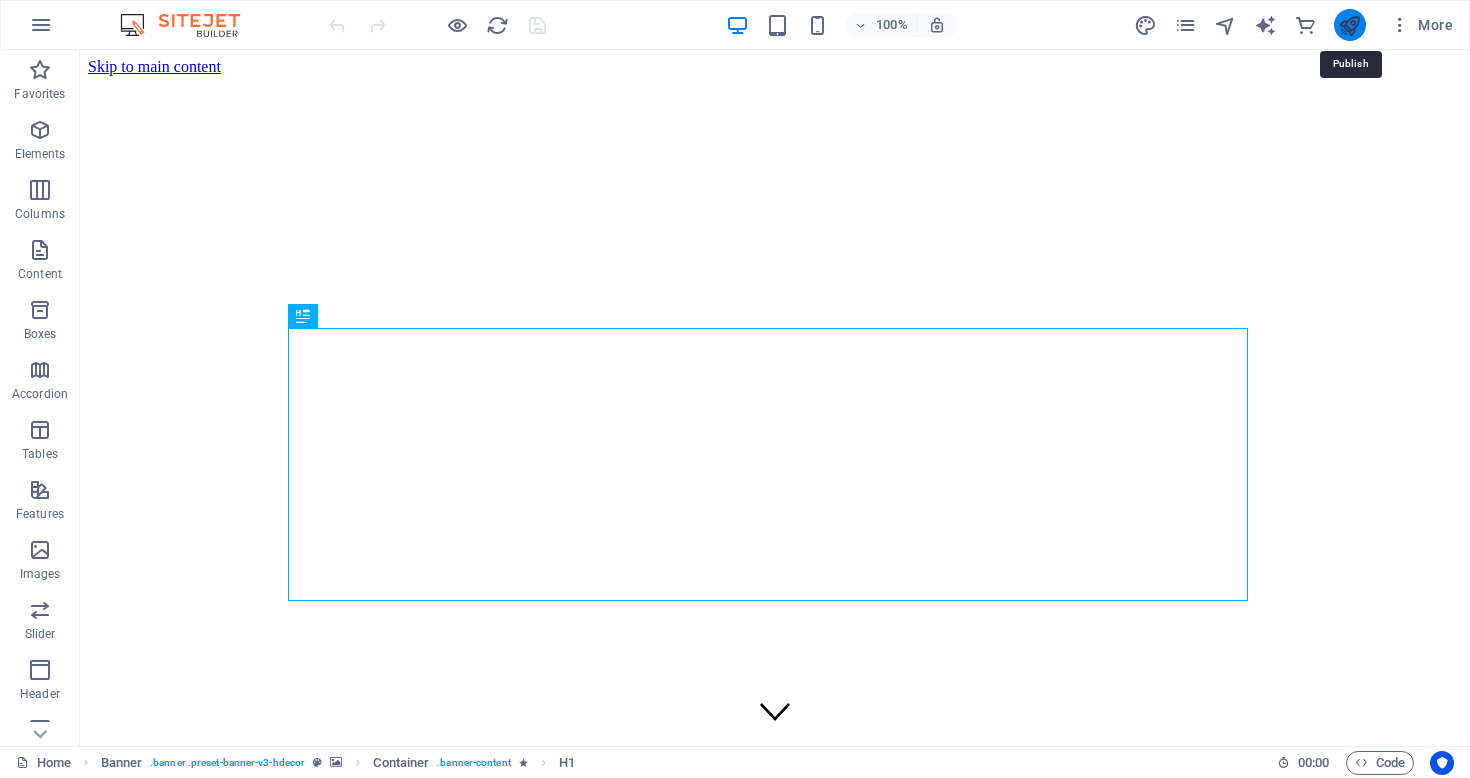 click at bounding box center [1349, 25] 